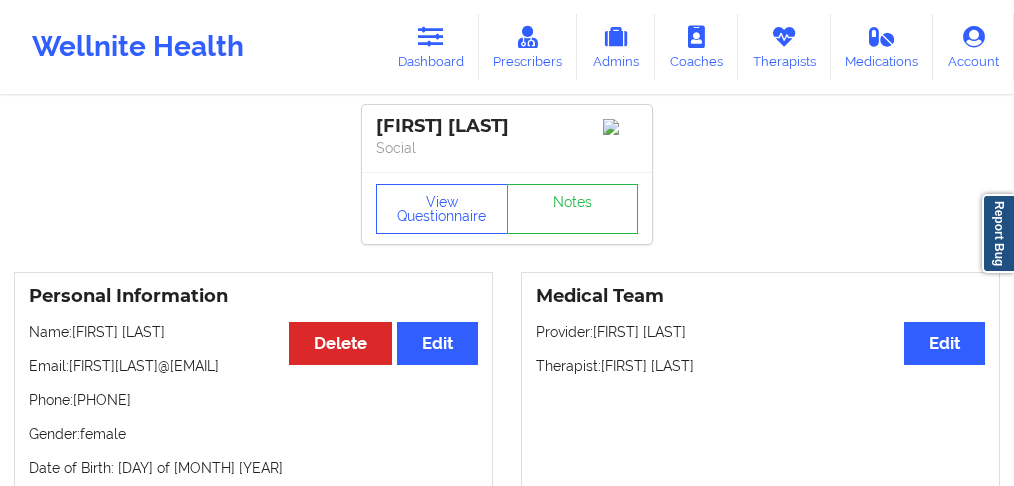 scroll, scrollTop: 0, scrollLeft: 0, axis: both 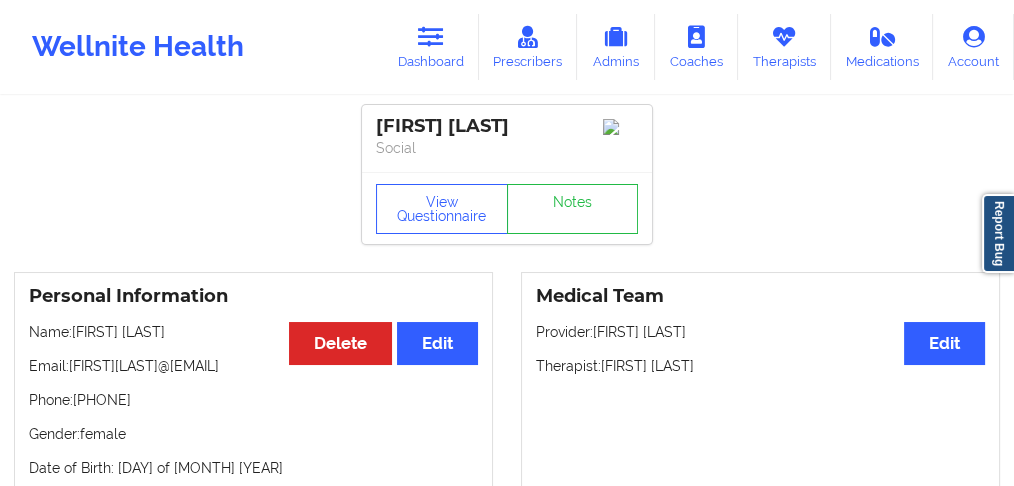 drag, startPoint x: 441, startPoint y: 60, endPoint x: 448, endPoint y: 80, distance: 21.189621 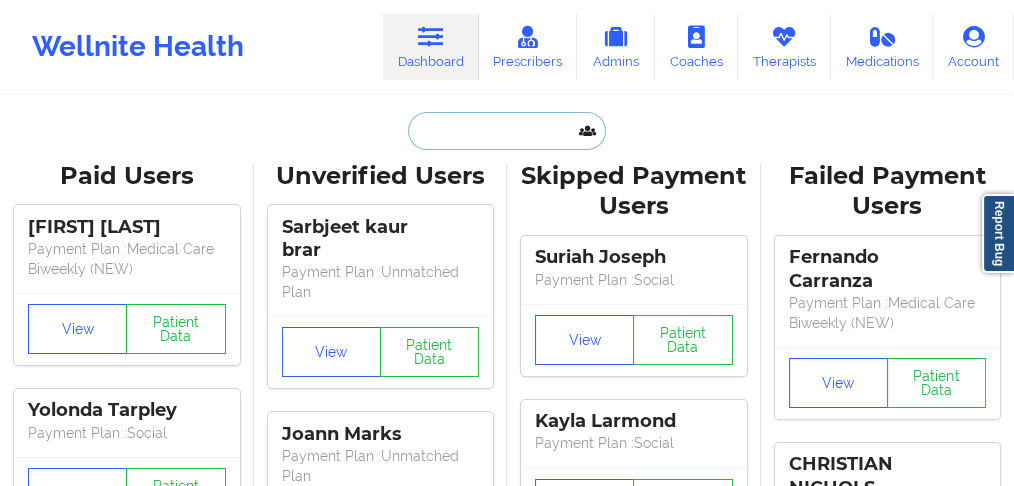 click at bounding box center [507, 131] 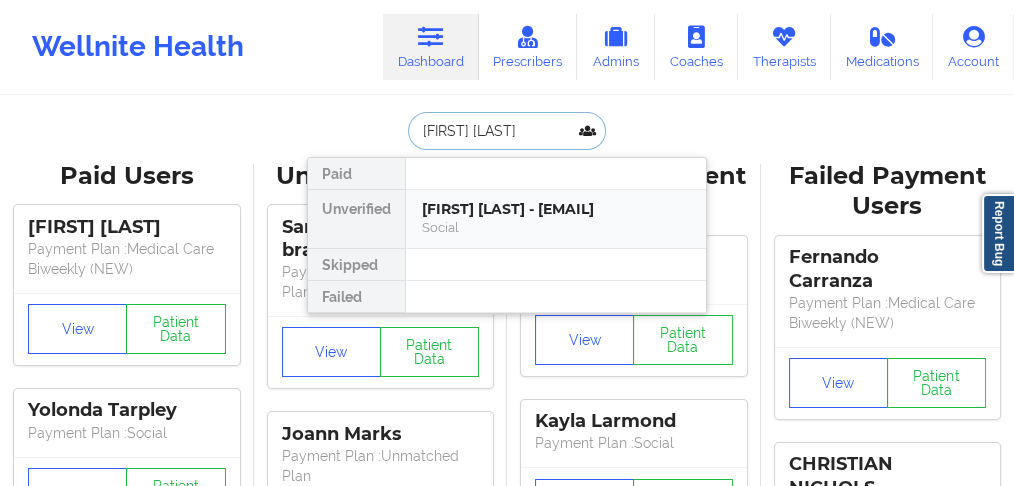 click on "[FIRST] [LAST]  - [EMAIL]" at bounding box center [556, 209] 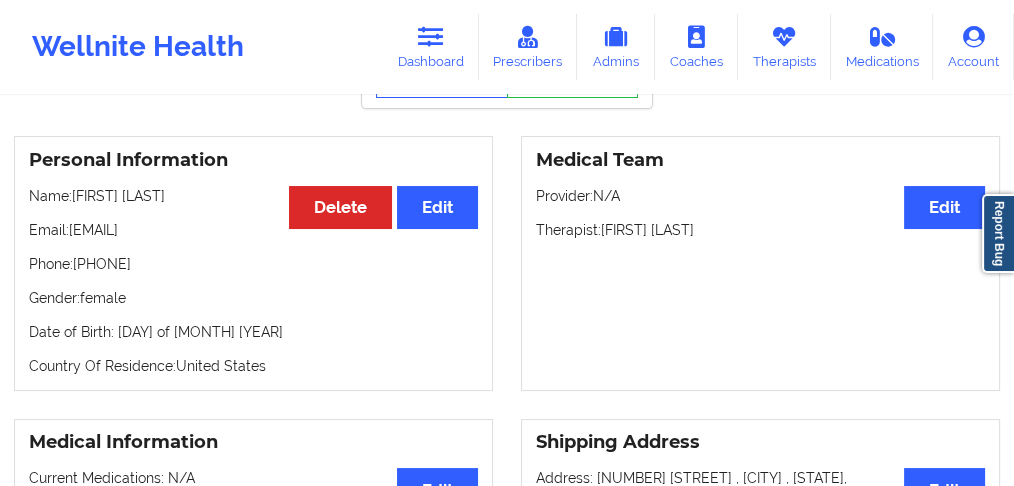 scroll, scrollTop: 66, scrollLeft: 0, axis: vertical 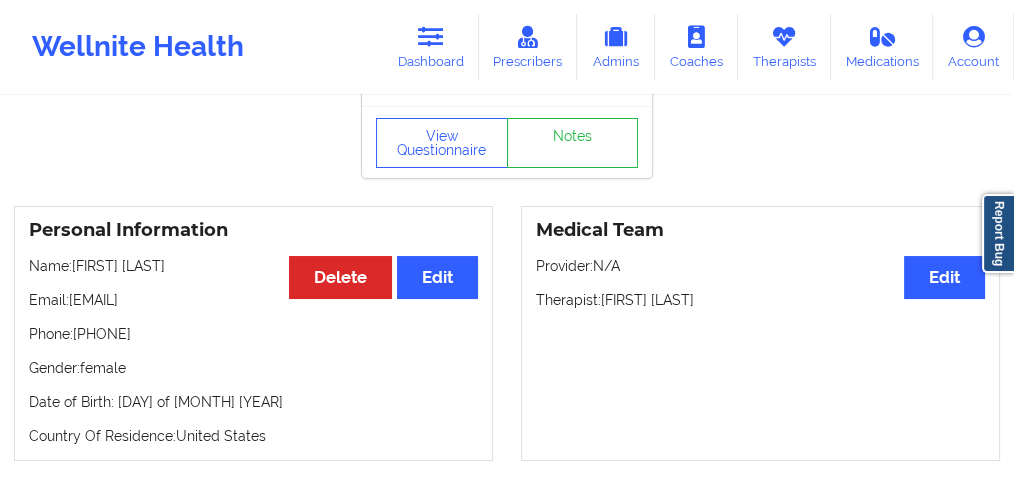 drag, startPoint x: 194, startPoint y: 332, endPoint x: 99, endPoint y: 327, distance: 95.131485 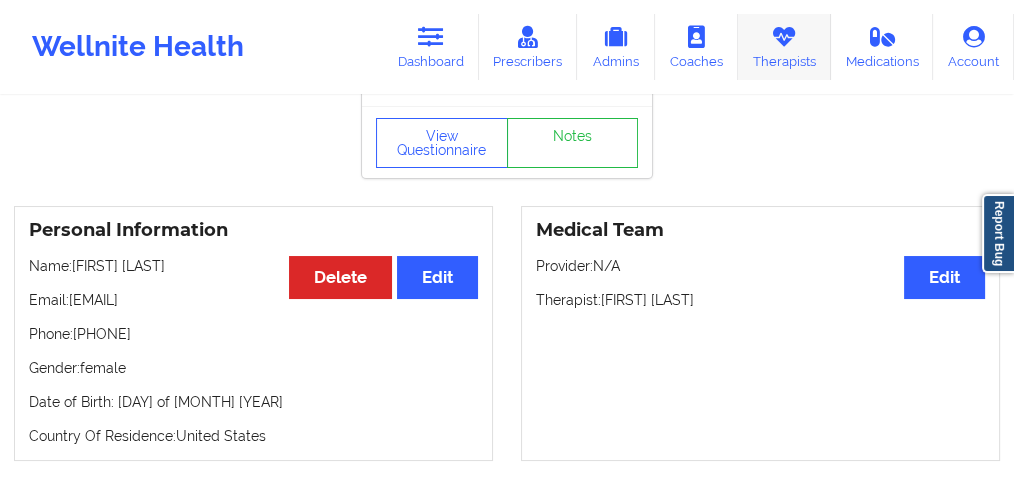 copy on "[PHONE]" 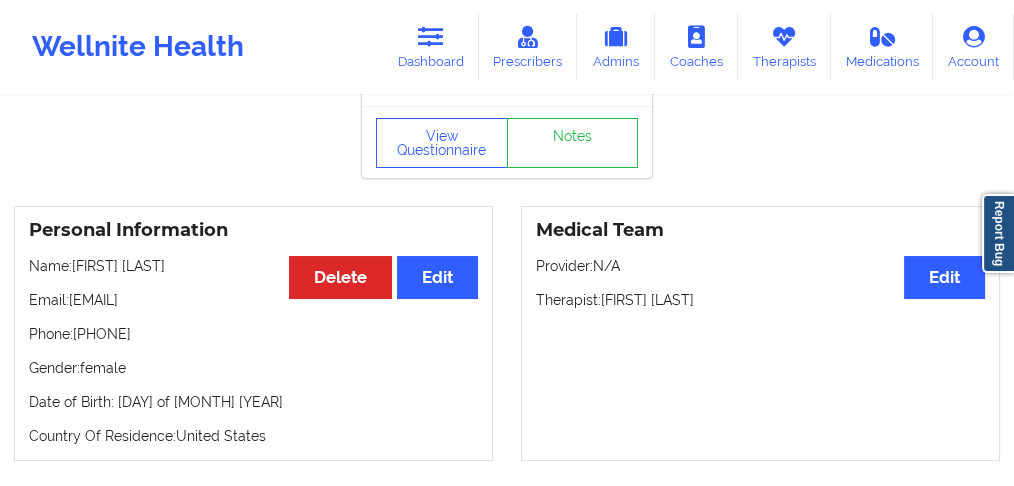 click on "Phone:  [PHONE]" at bounding box center [253, 334] 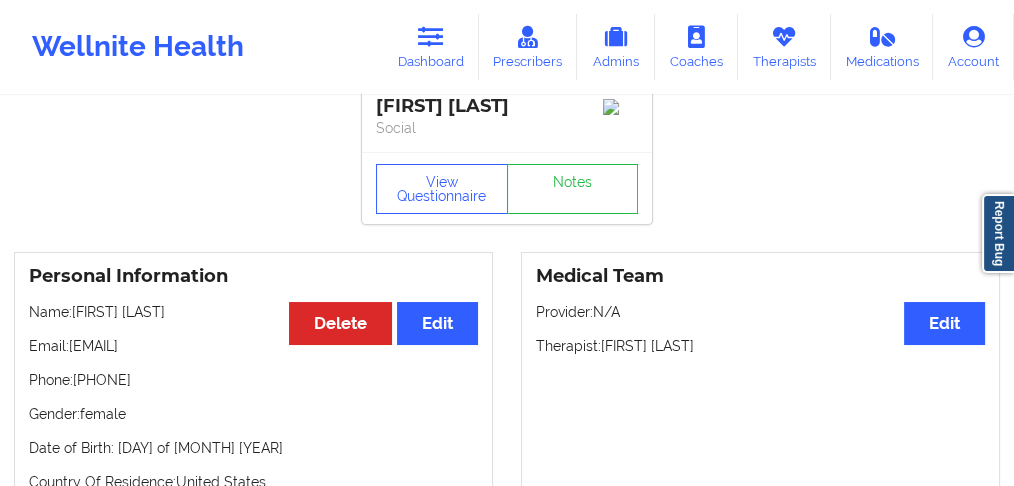 scroll, scrollTop: 0, scrollLeft: 0, axis: both 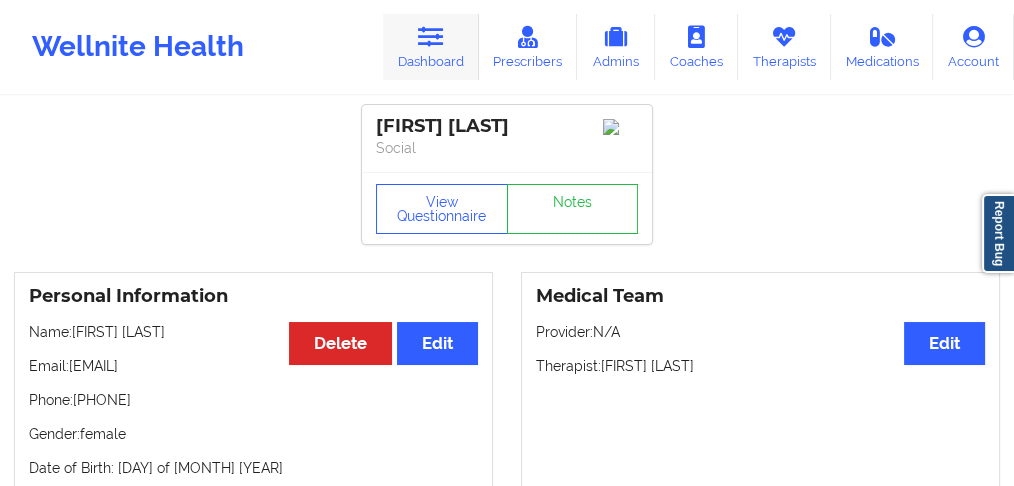 click on "Dashboard" at bounding box center [431, 47] 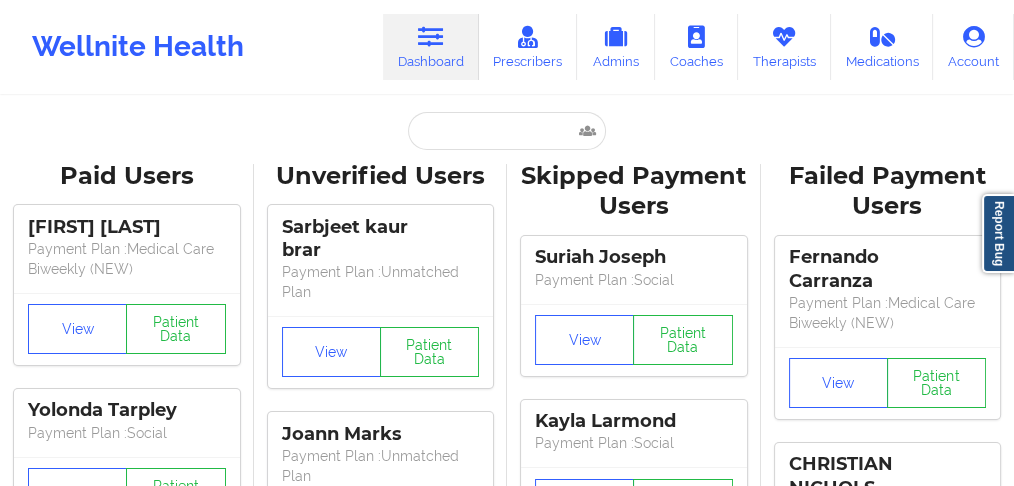 click on "Paid Users [FIRST] [LAST] Payment Plan :  Medical Care Biweekly (NEW) View Patient Data [FIRST] [LAST]  Payment Plan :  Social View Patient Data [FIRST] [LAST] Payment Plan :  Medical Care + Therapy Monthly (NEW) View Patient Data [FIRST] [LAST] Payment Plan :  Social View Patient Data [FIRST] [LAST] Digital Practice Member  View Patient Data [FIRST] [LAST] Payment Plan :  Social View Patient Data ⟨ 1 2 3 ⟩ Unverified Users [FIRST] [LAST] Payment Plan :  Unmatched Plan View Patient Data [FIRST] [LAST] Payment Plan :  Unmatched Plan View Patient Data [FIRST] Payment Plan :  Unmatched Plan View Patient Data [FIRST] [LAST] Payment Plan :  Unmatched Plan View Patient Data [FIRST] [LAST] Payment Plan :  Unmatched Plan View Patient Data [FIRST] [LAST] Payment Plan :  Unmatched Plan View Patient Data [FIRST] [LAST] Digital Practice Member  (In-Network) View Patient Data [FIRST] [LAST] Digital Practice Member  (In-Network) View" at bounding box center (507, 3028) 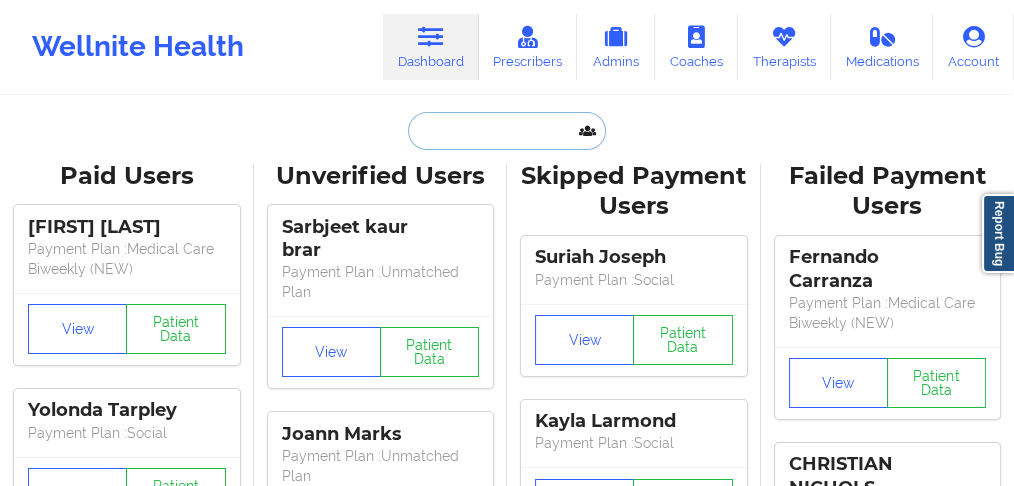 click at bounding box center [507, 131] 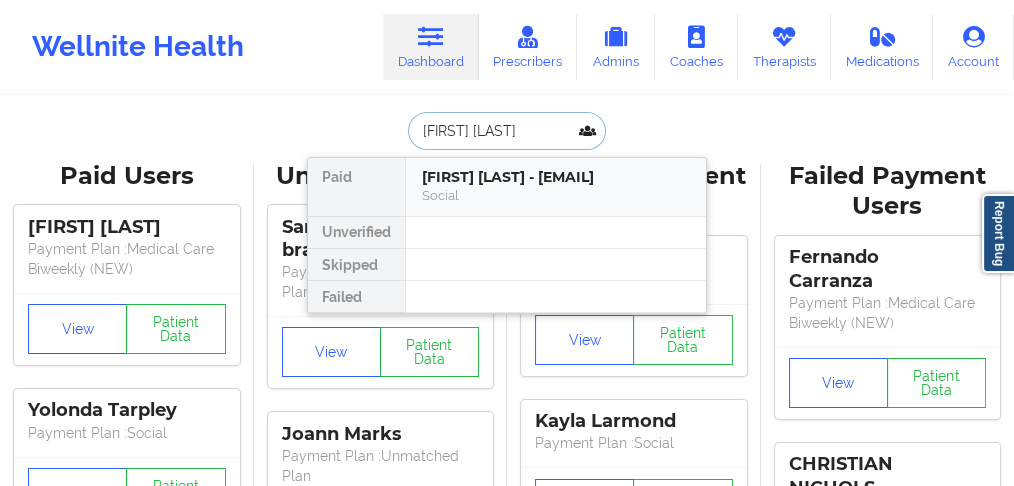 click on "[FIRST] [LAST]  - [EMAIL]" at bounding box center [556, 177] 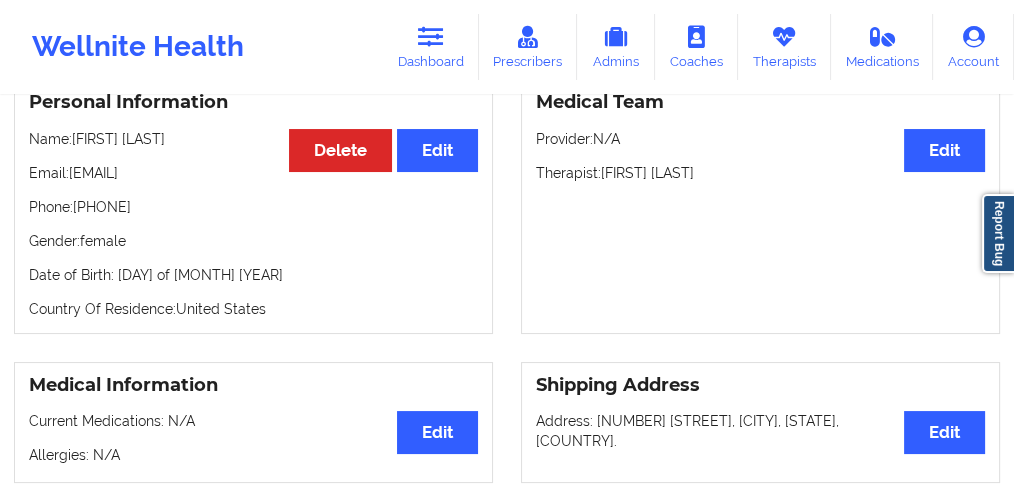 scroll, scrollTop: 0, scrollLeft: 0, axis: both 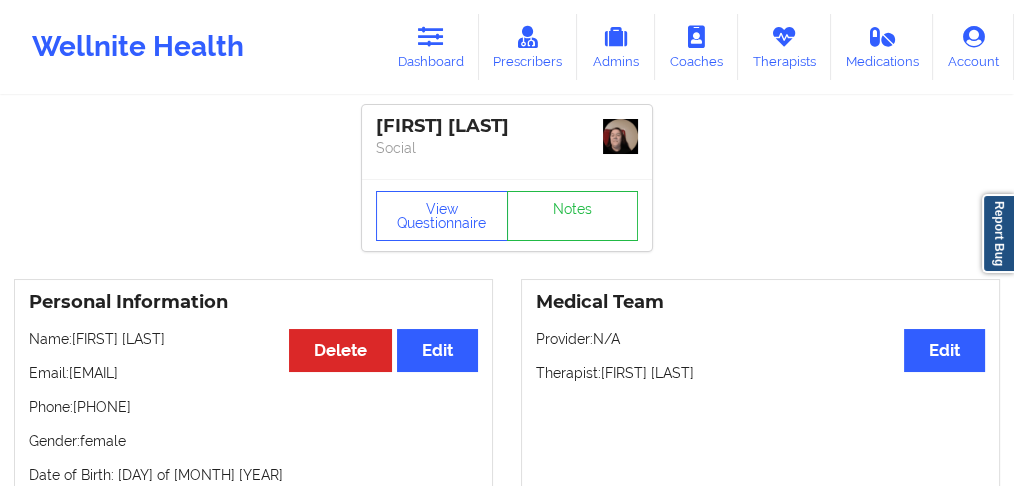 drag, startPoint x: 195, startPoint y: 406, endPoint x: 151, endPoint y: 419, distance: 45.88028 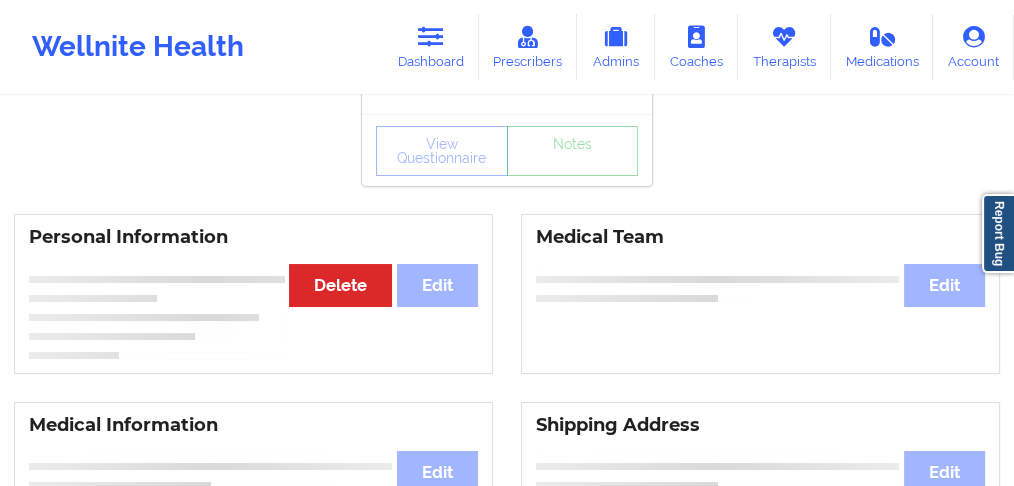 scroll, scrollTop: 0, scrollLeft: 0, axis: both 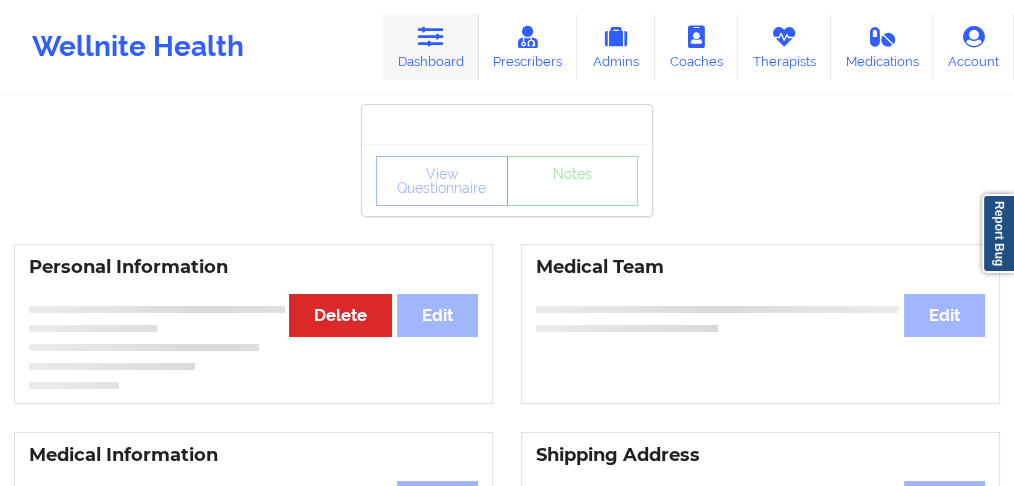 click at bounding box center (431, 37) 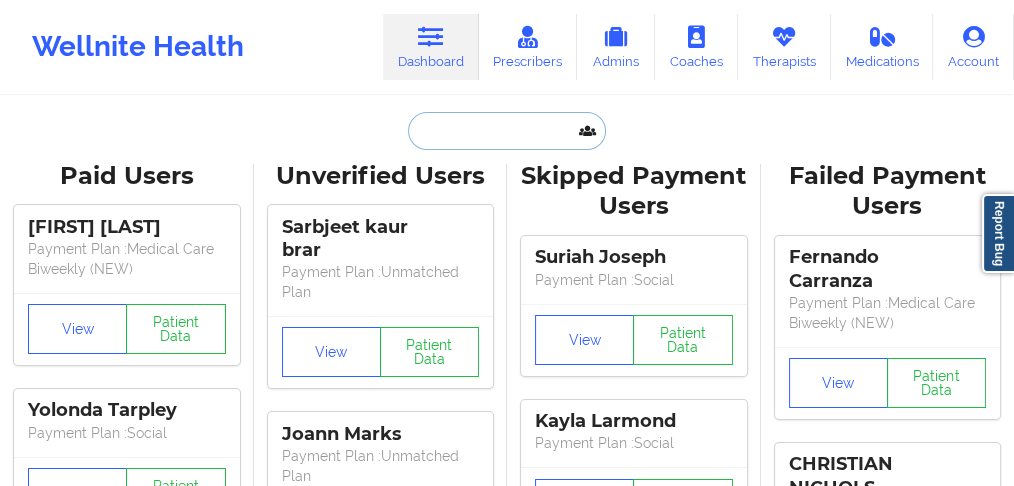click at bounding box center [507, 131] 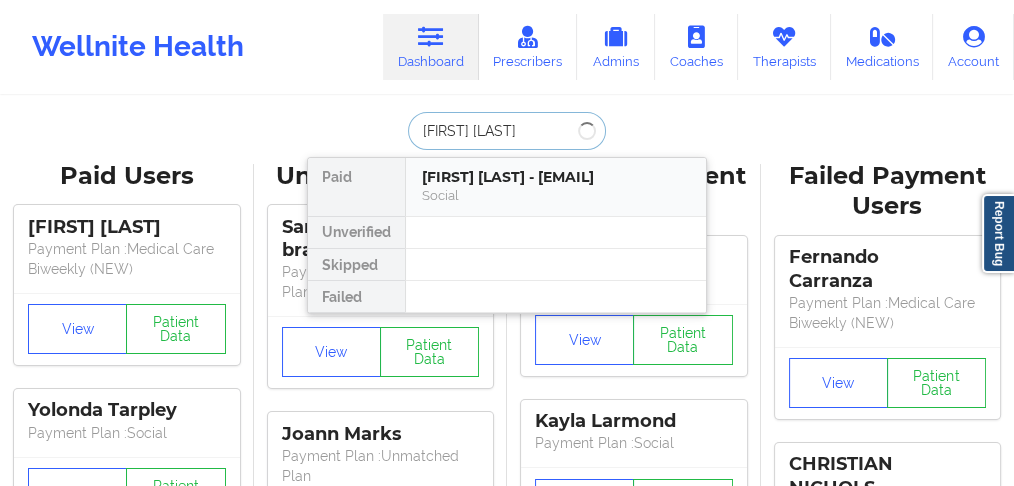 click on "[FIRST] [LAST]  - [EMAIL]" at bounding box center [556, 177] 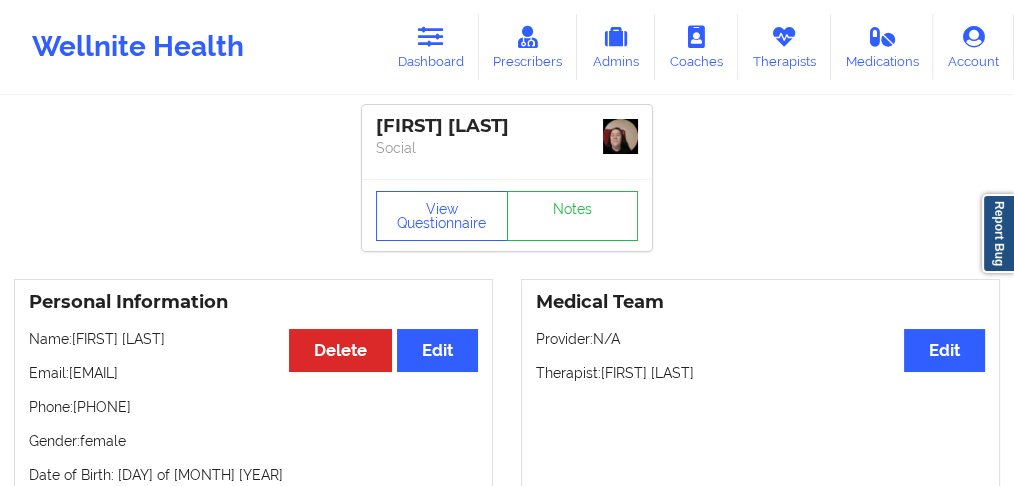 drag, startPoint x: 197, startPoint y: 401, endPoint x: 81, endPoint y: 403, distance: 116.01724 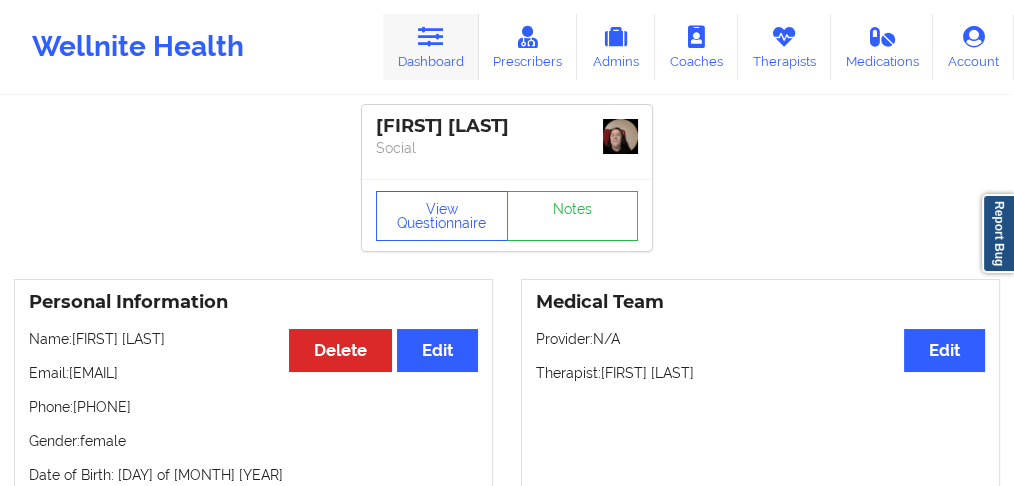 click on "Dashboard" at bounding box center (431, 47) 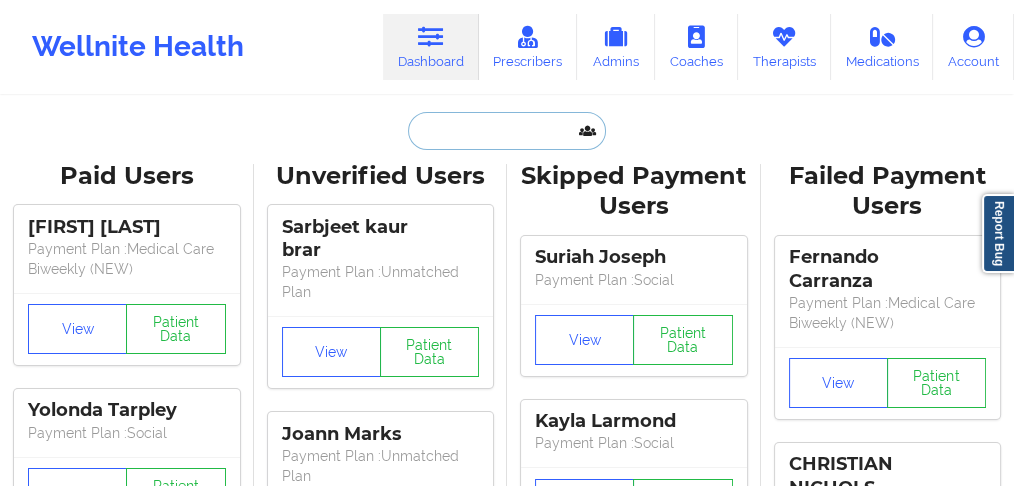 click at bounding box center (507, 131) 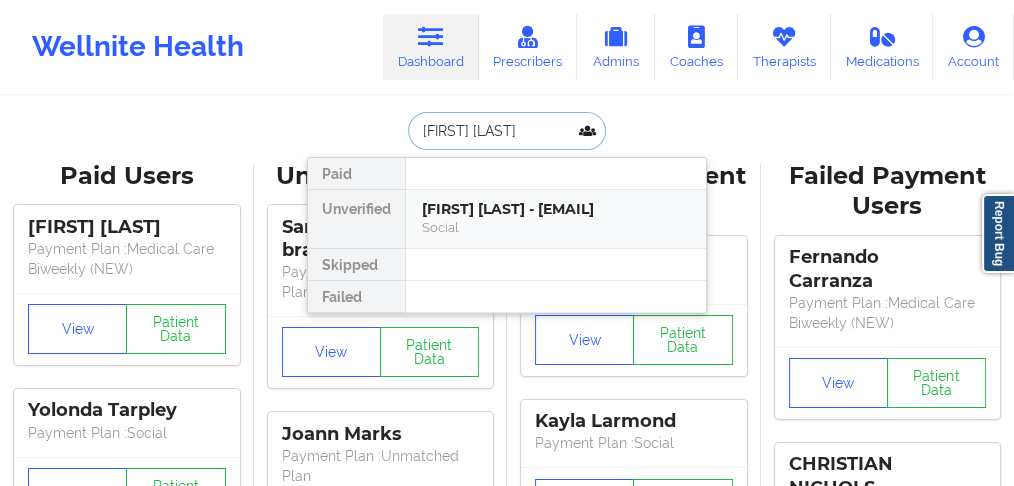 click on "[FIRST] [LAST] - [EMAIL]" at bounding box center [556, 209] 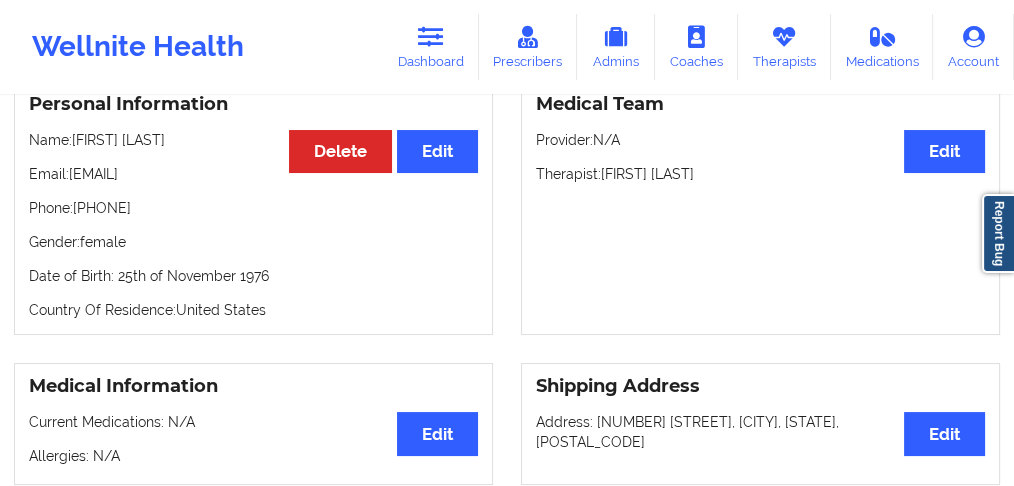 scroll, scrollTop: 200, scrollLeft: 0, axis: vertical 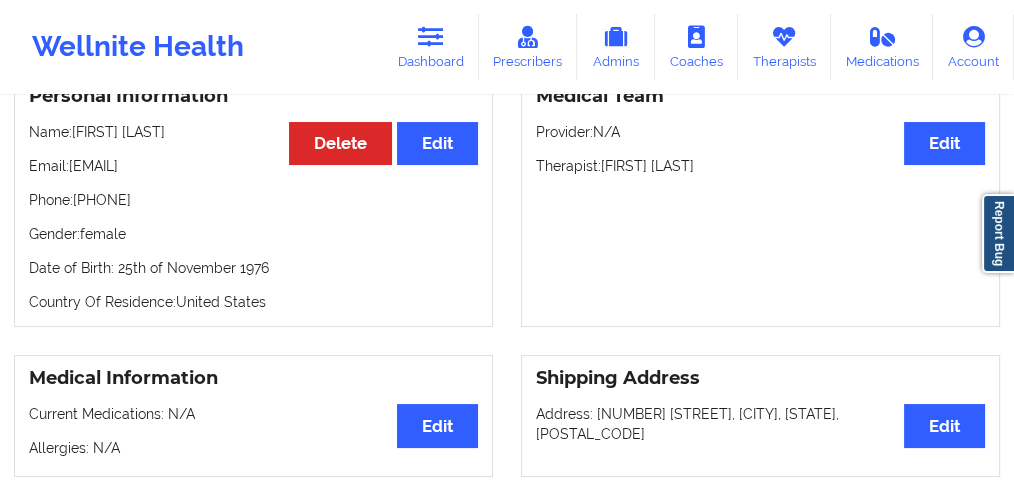 drag, startPoint x: 189, startPoint y: 203, endPoint x: 82, endPoint y: 209, distance: 107.16809 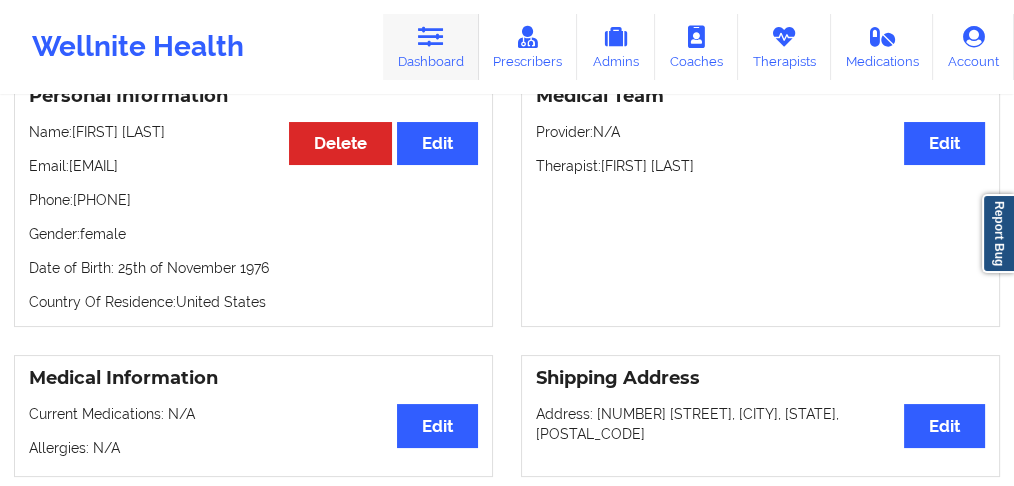 click on "Dashboard" at bounding box center [431, 47] 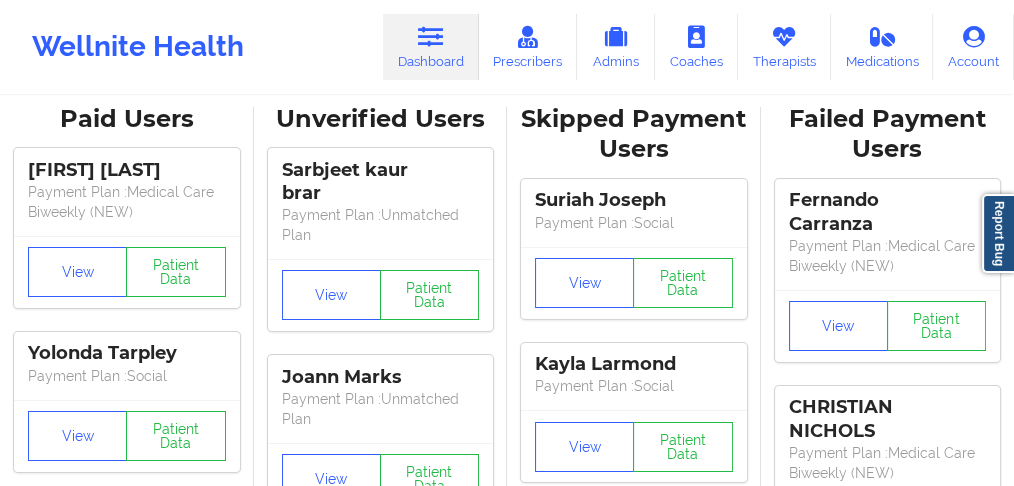 scroll, scrollTop: 0, scrollLeft: 0, axis: both 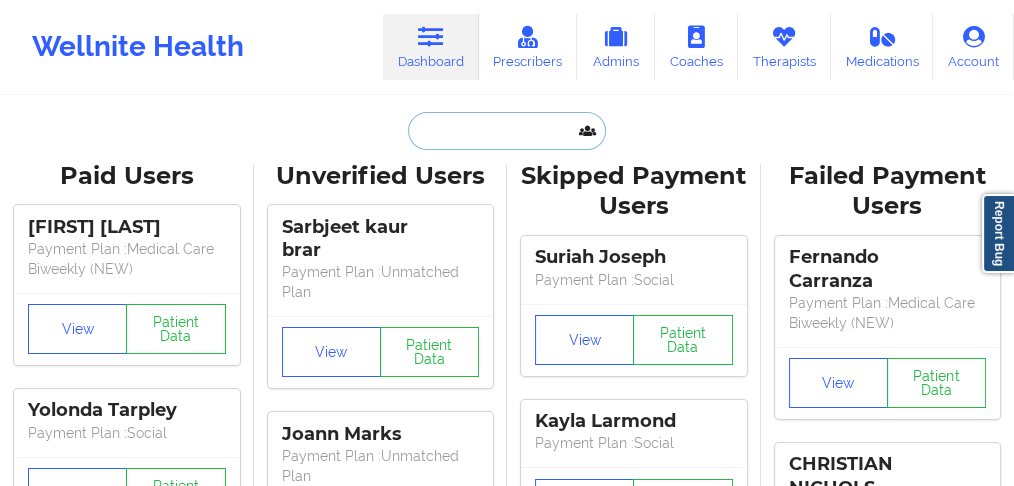 click at bounding box center [507, 131] 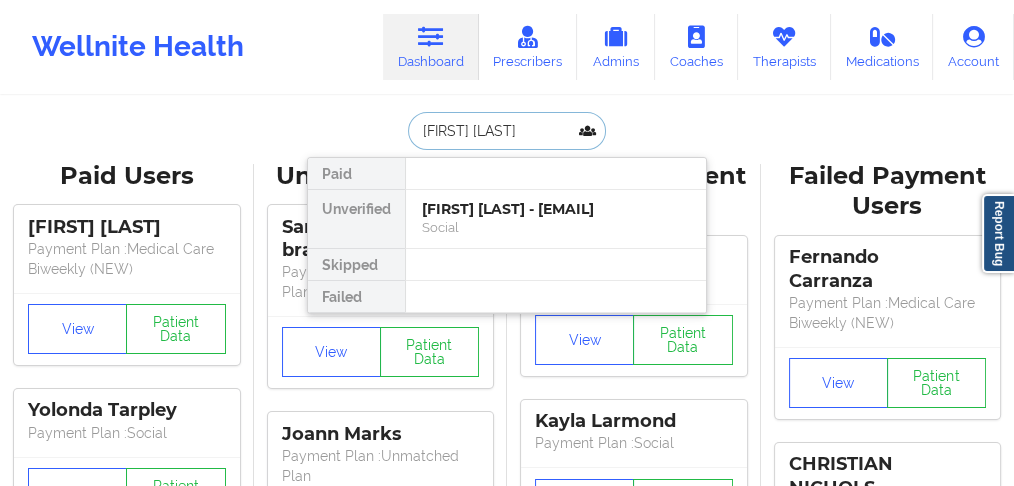 click on "[FIRST] [LAST] - [EMAIL]" at bounding box center (556, 209) 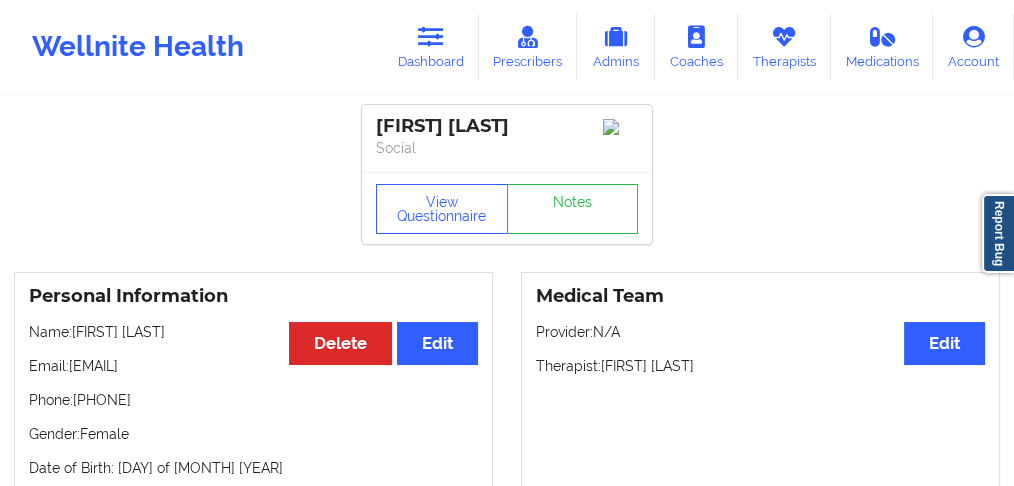 click on "Name:  [FIRST] [LAST]" at bounding box center [253, 332] 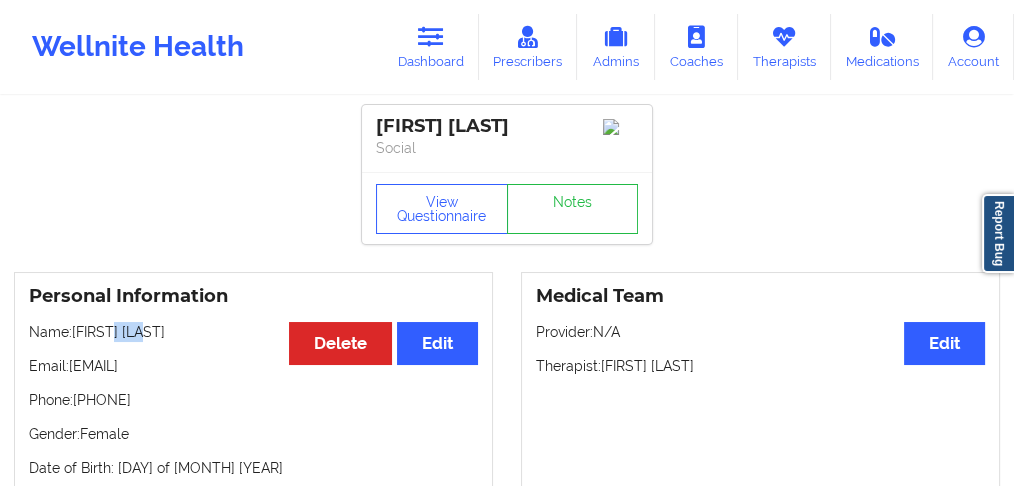 click on "Name:  [FIRST] [LAST]" at bounding box center (253, 332) 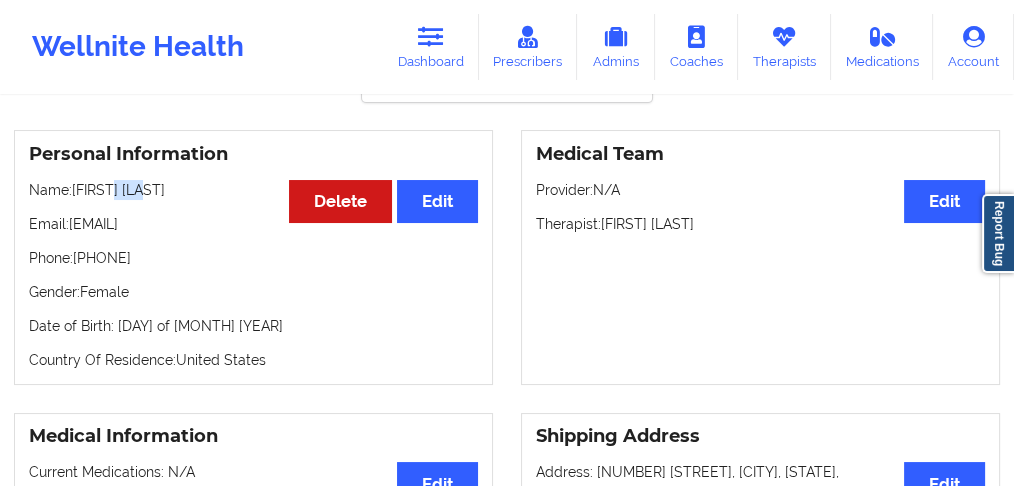 scroll, scrollTop: 66, scrollLeft: 0, axis: vertical 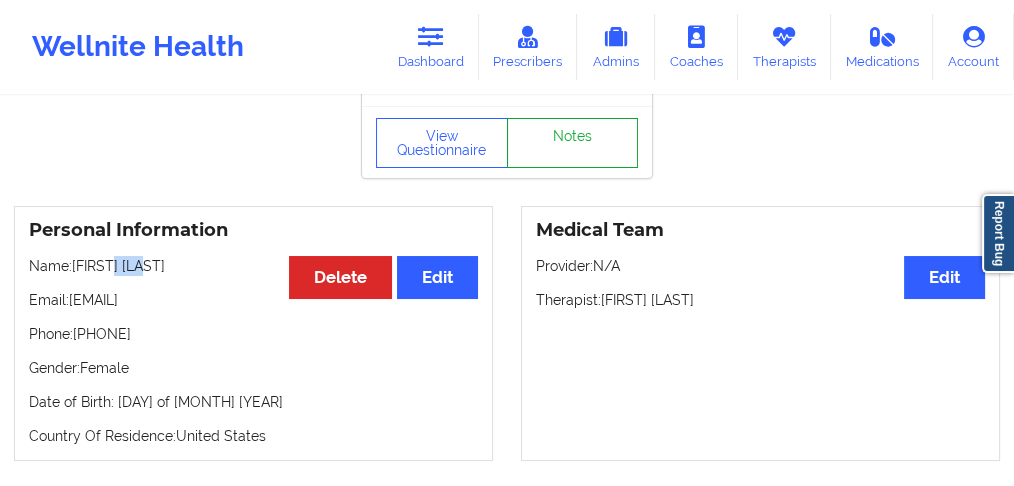 click on "Notes" at bounding box center [573, 143] 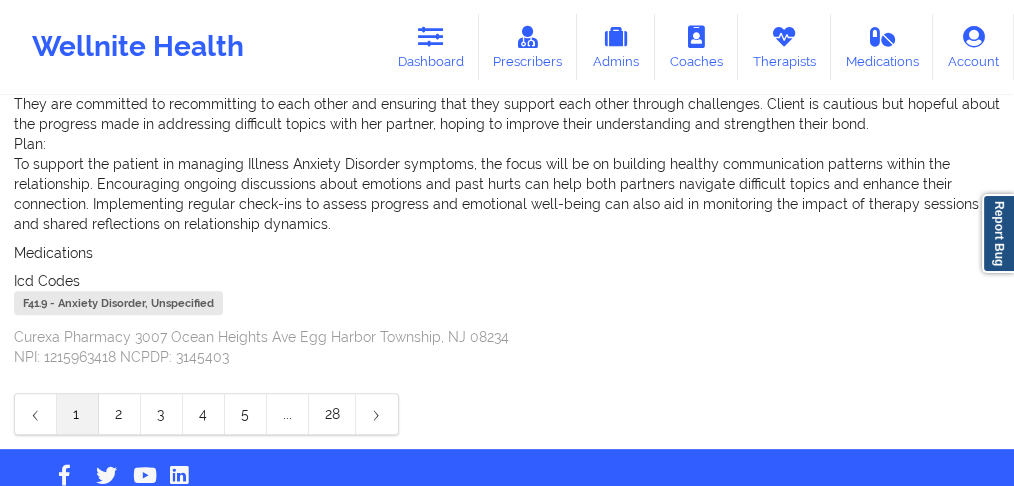 scroll, scrollTop: 753, scrollLeft: 0, axis: vertical 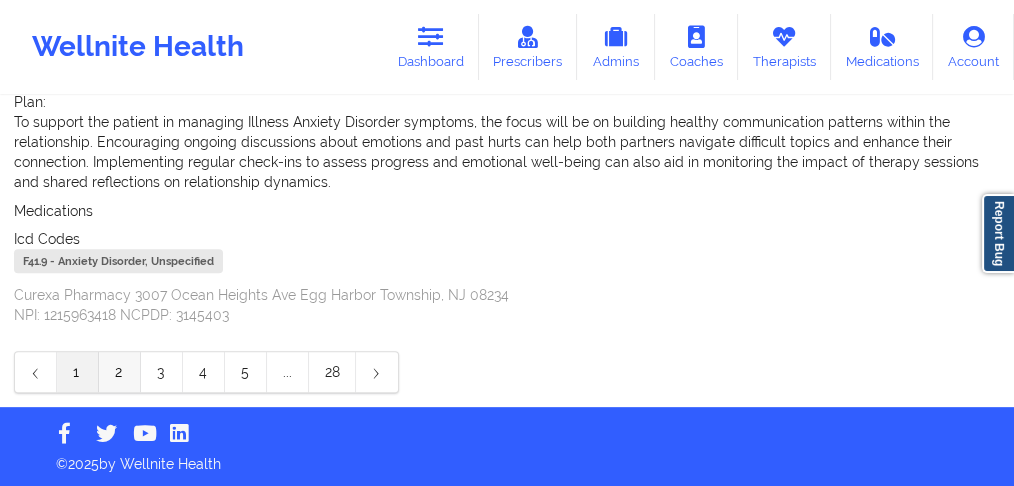 click on "2" at bounding box center [120, 372] 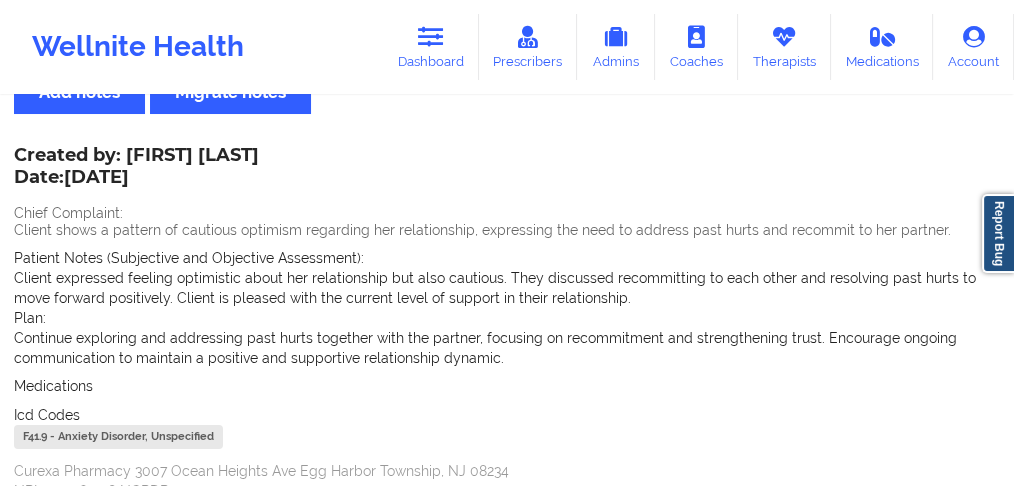 scroll, scrollTop: 133, scrollLeft: 0, axis: vertical 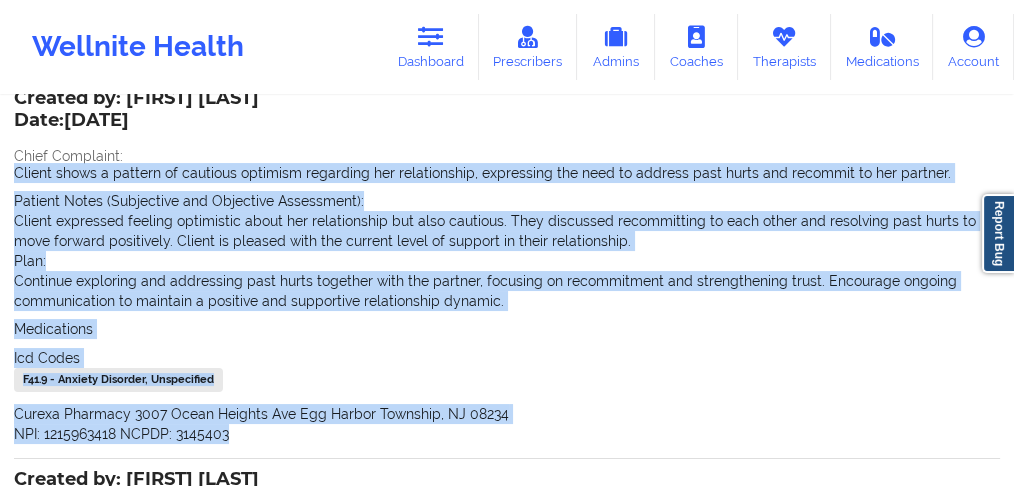 drag, startPoint x: 238, startPoint y: 438, endPoint x: 4, endPoint y: 177, distance: 350.53815 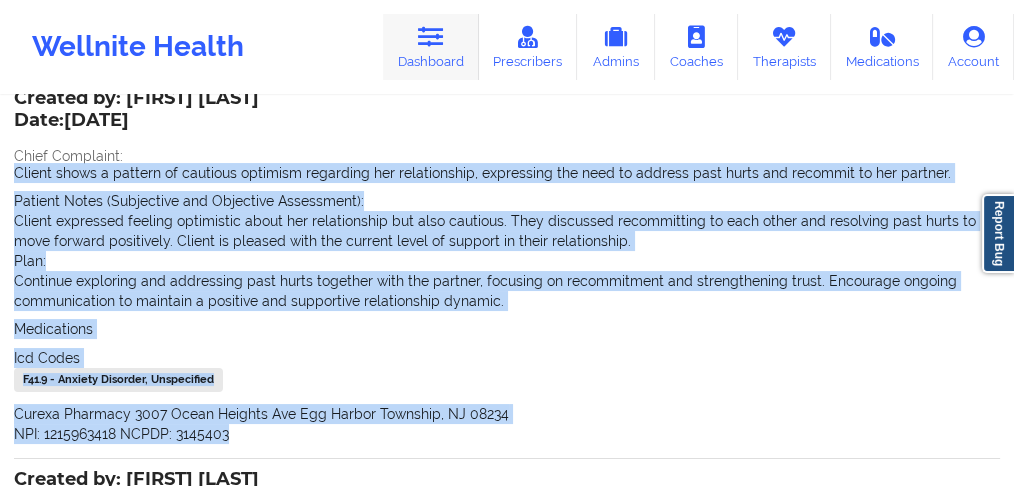 click on "Dashboard" at bounding box center [431, 47] 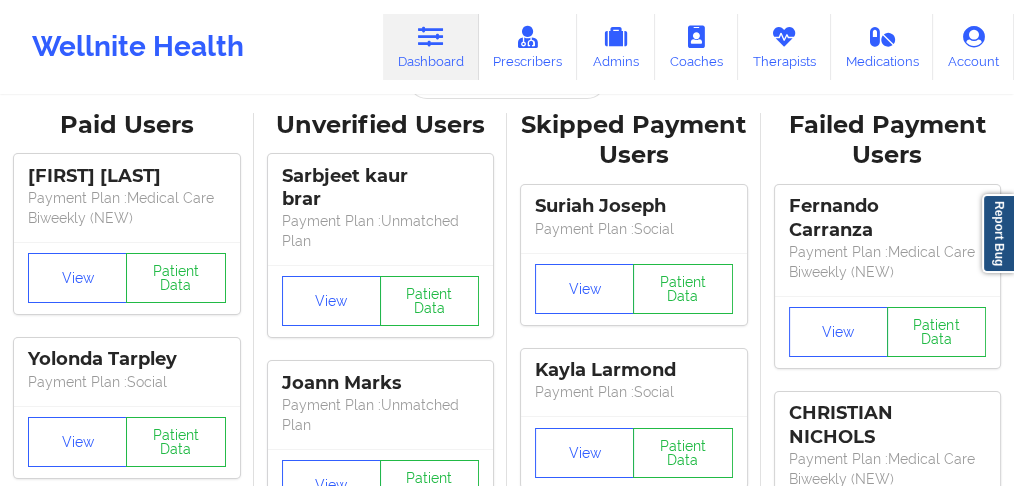 scroll, scrollTop: 0, scrollLeft: 0, axis: both 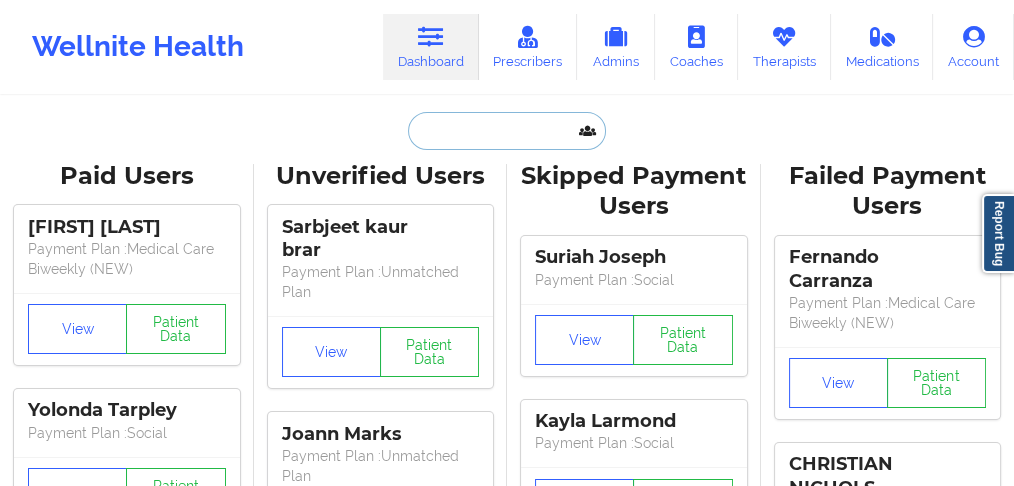 click at bounding box center (507, 131) 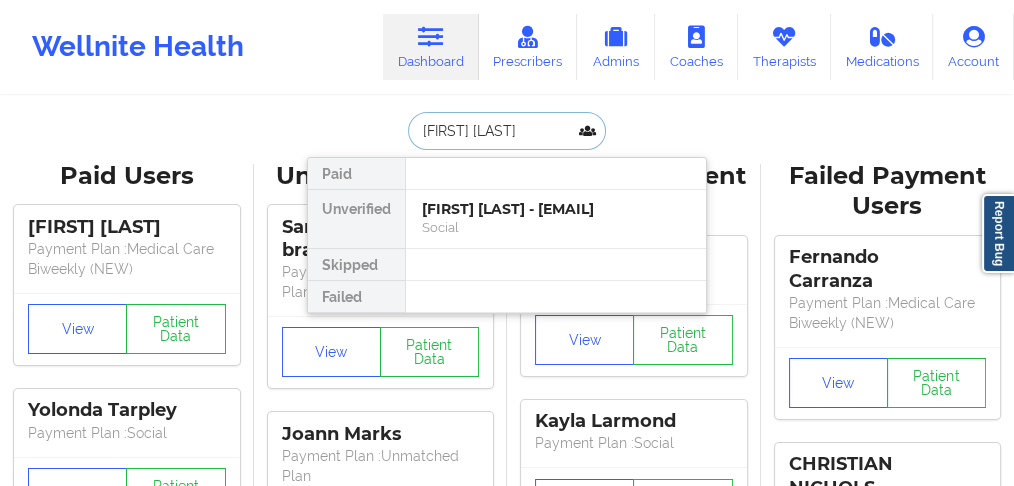 click on "[FIRST] [LAST] - [EMAIL]" at bounding box center (556, 209) 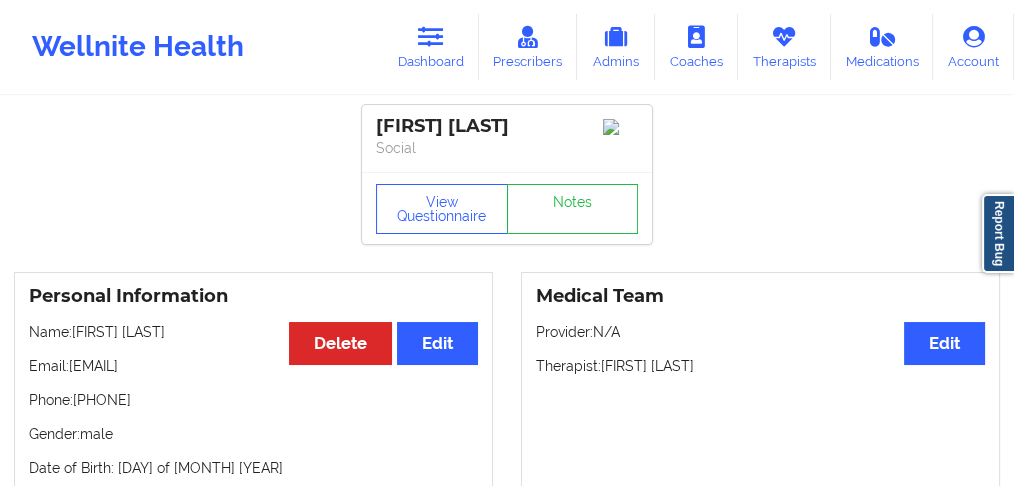drag, startPoint x: 190, startPoint y: 404, endPoint x: 102, endPoint y: 401, distance: 88.051125 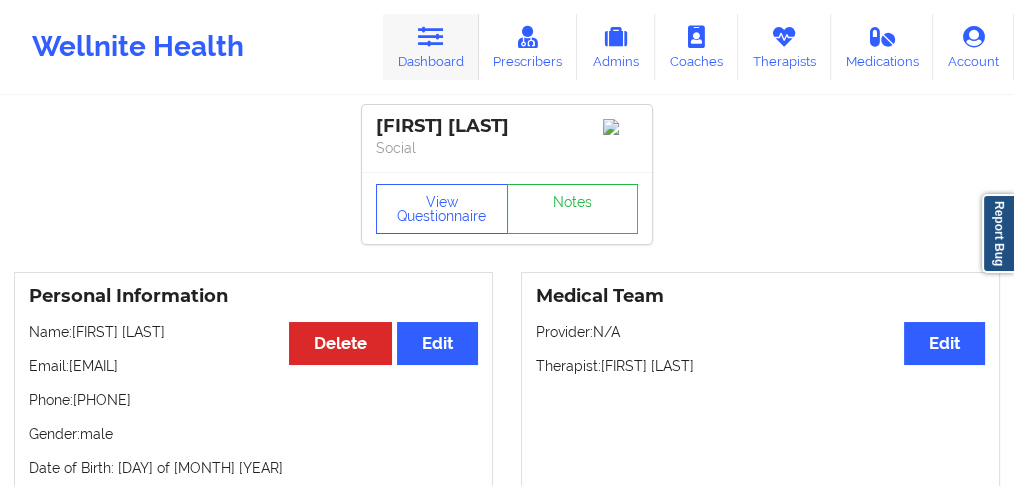 drag, startPoint x: 502, startPoint y: 73, endPoint x: 469, endPoint y: 58, distance: 36.249138 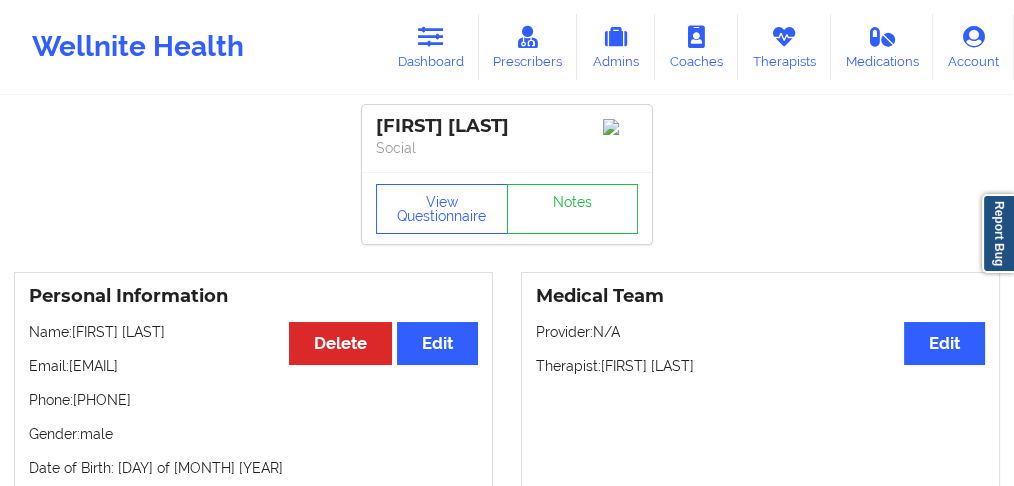 drag, startPoint x: 195, startPoint y: 342, endPoint x: 74, endPoint y: 341, distance: 121.004135 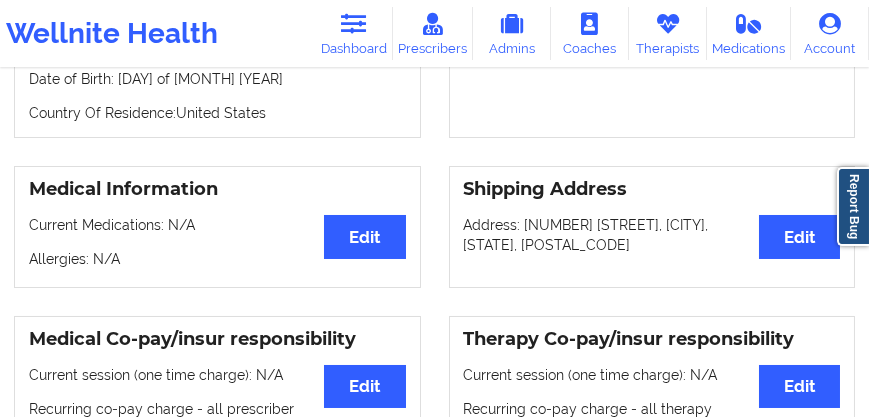 scroll, scrollTop: 304, scrollLeft: 0, axis: vertical 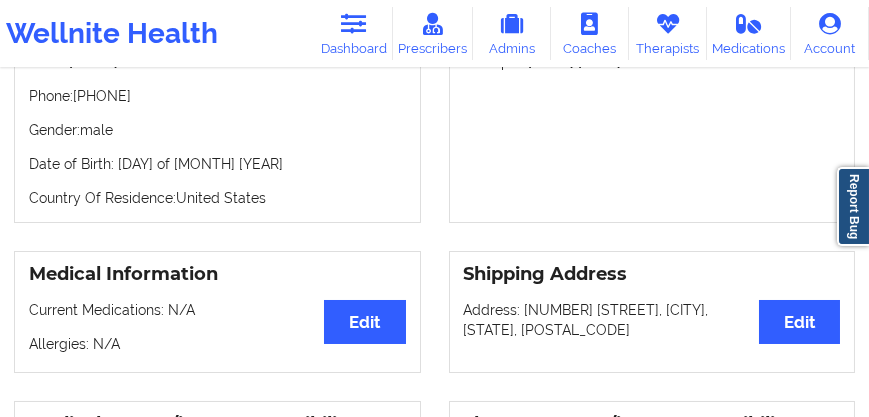 drag, startPoint x: 142, startPoint y: 97, endPoint x: 88, endPoint y: 95, distance: 54.037025 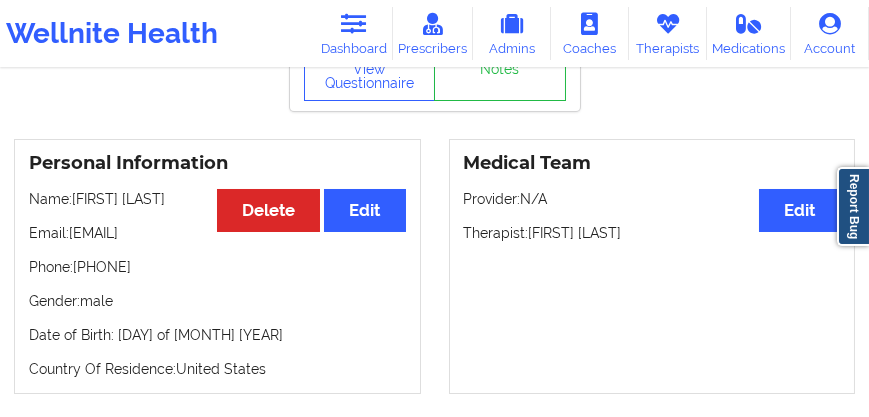 scroll, scrollTop: 76, scrollLeft: 0, axis: vertical 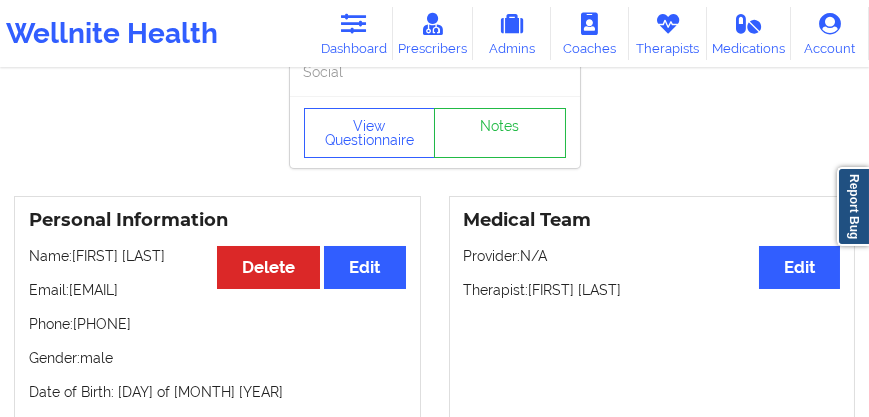 drag, startPoint x: 183, startPoint y: 260, endPoint x: 74, endPoint y: 264, distance: 109.07337 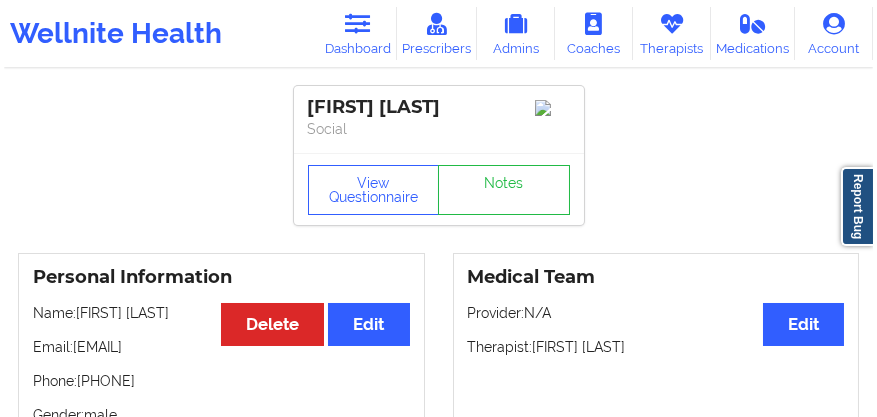 scroll, scrollTop: 0, scrollLeft: 0, axis: both 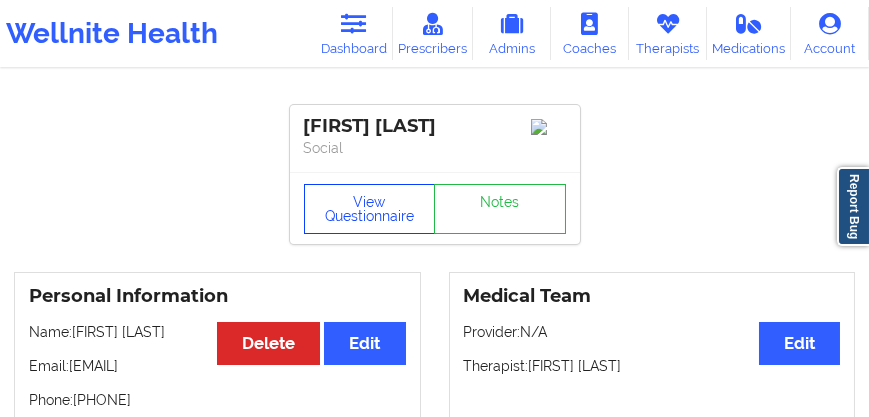 click on "View Questionnaire" at bounding box center (370, 209) 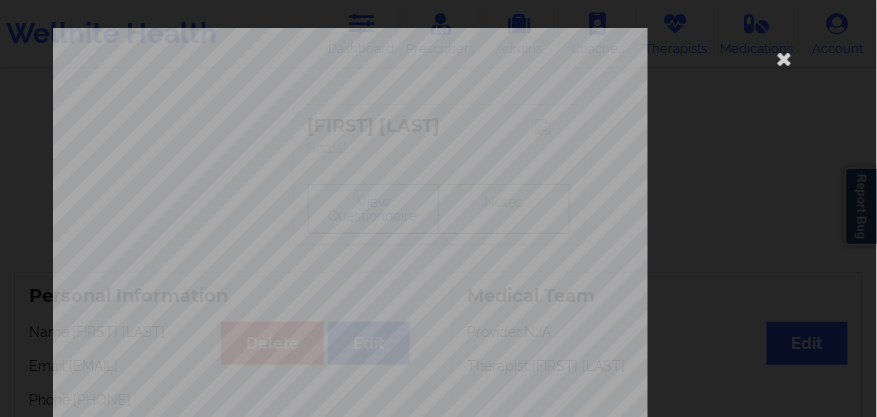 click on "[NUMBER] [STREET] [CITY], [STATE], [POSTAL_CODE] What state do you live in ? [CITY] Full Name [FIRST] [LAST] Date of Birth [DATE] Gender male Are you pregnant, breastfeeding or postnatal ? (Check all that apply) None Do you have any drug allergies ? None Please list all of your drug allergies. None Please tell us your shipping address Street Address City State Postal Code Country Have you seen a Psychiatrist or Doctor for depression/anxiety ? Have you been diagnosed with any of the following conditions ? (Choose all that apply) Are you currently taking medication for depression and/or anxiety ? Please list all of your current medications, including prescriptions and over-the-counter supplements. Are you here for depression or anxiety ? How often have you been bothered by the following , over the past 2 weeks ?" at bounding box center [439, 449] 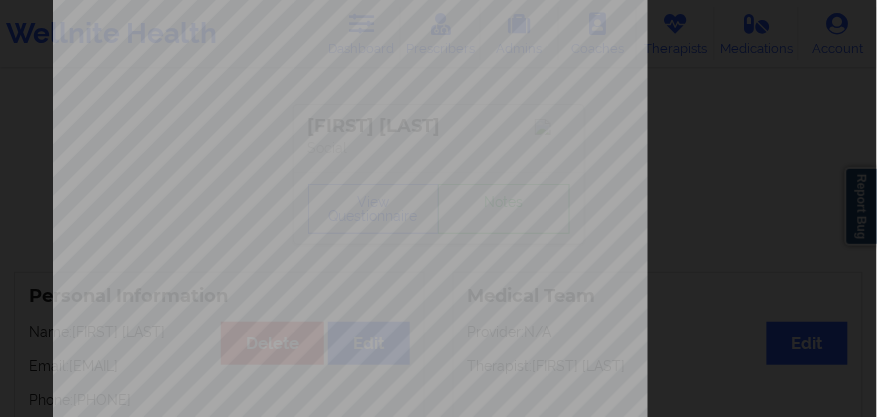 scroll, scrollTop: 537, scrollLeft: 0, axis: vertical 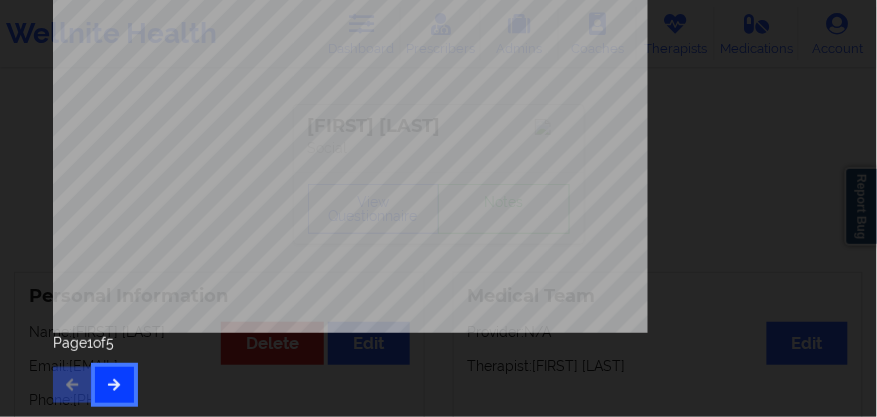 click at bounding box center [114, 384] 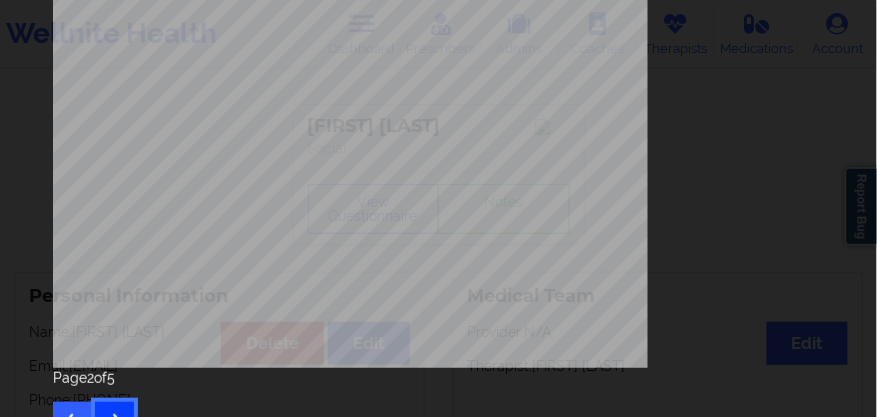 scroll, scrollTop: 537, scrollLeft: 0, axis: vertical 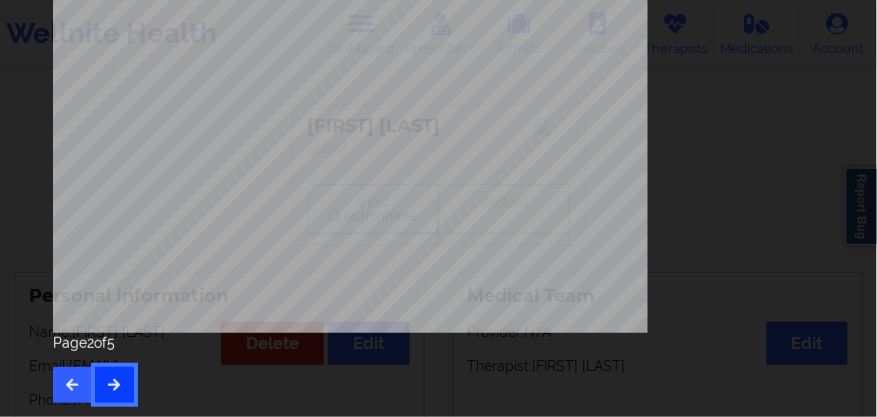 click at bounding box center [114, 385] 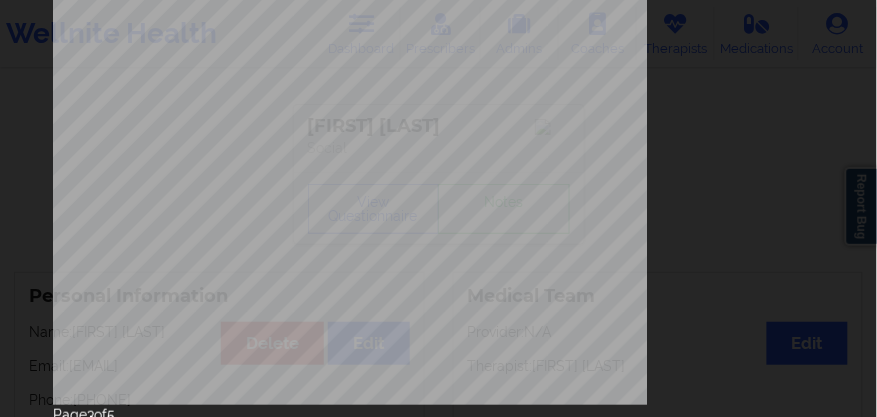 scroll, scrollTop: 537, scrollLeft: 0, axis: vertical 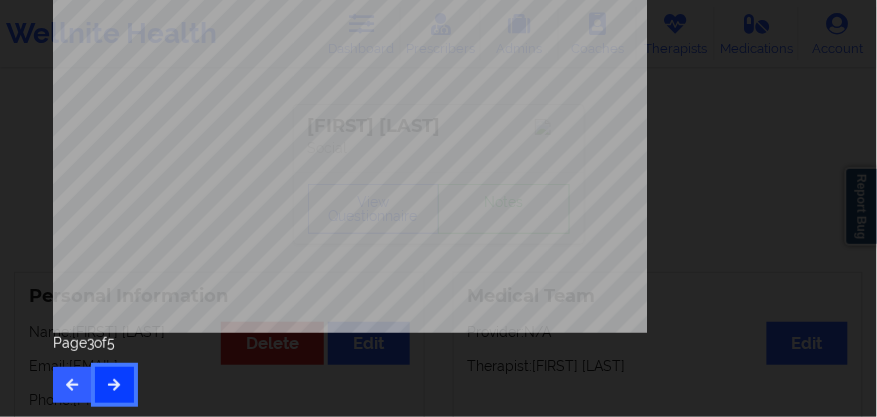 click at bounding box center [114, 384] 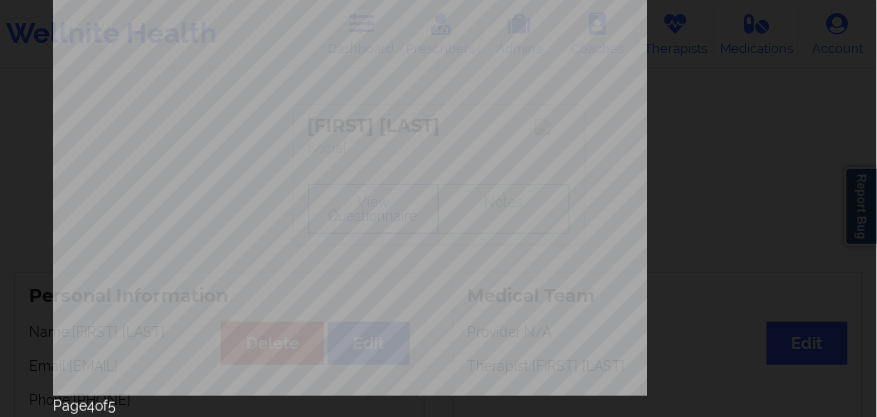 scroll, scrollTop: 457, scrollLeft: 0, axis: vertical 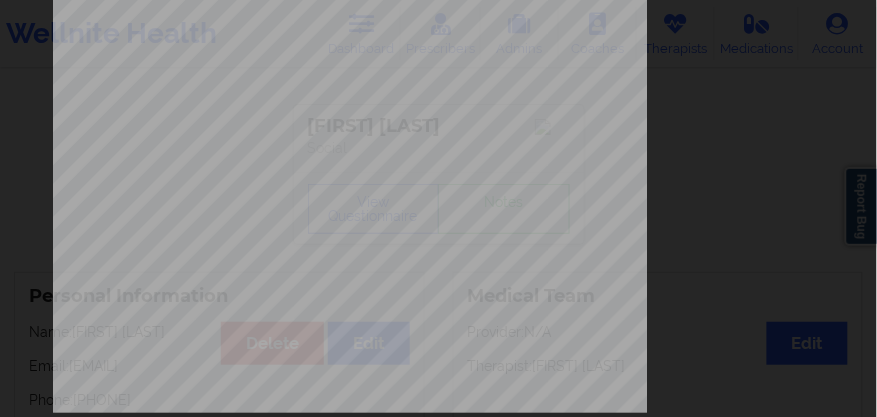 click on "Insurance company type details by patient commercial Insurance Member ID for patient [NUMBER] Insurance company name details by patient OptumHealth Behavioral Solution Insurance Company Identity number by patient OptumHealth Behavioral Solution Insurance dependency status details by patient Own coverage Payment plan chosen by patient together Currently Suicidal" at bounding box center [439, -8] 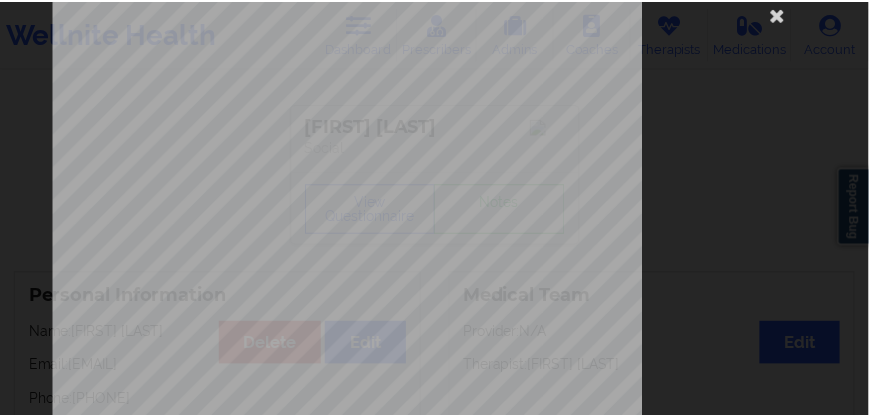 scroll, scrollTop: 0, scrollLeft: 0, axis: both 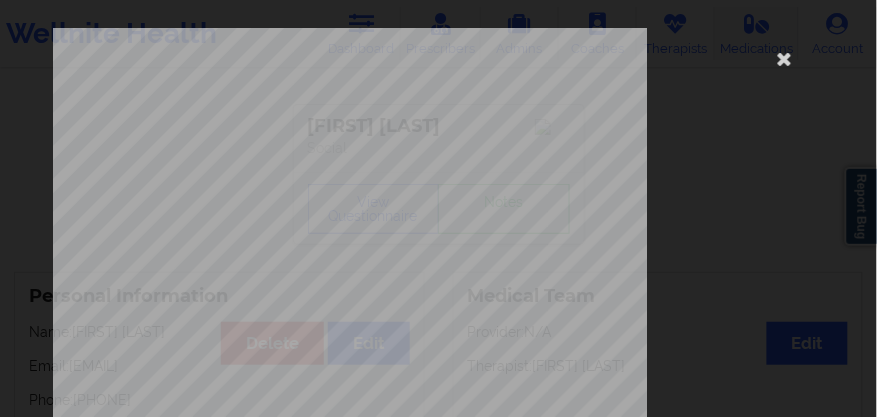 click at bounding box center (784, 58) 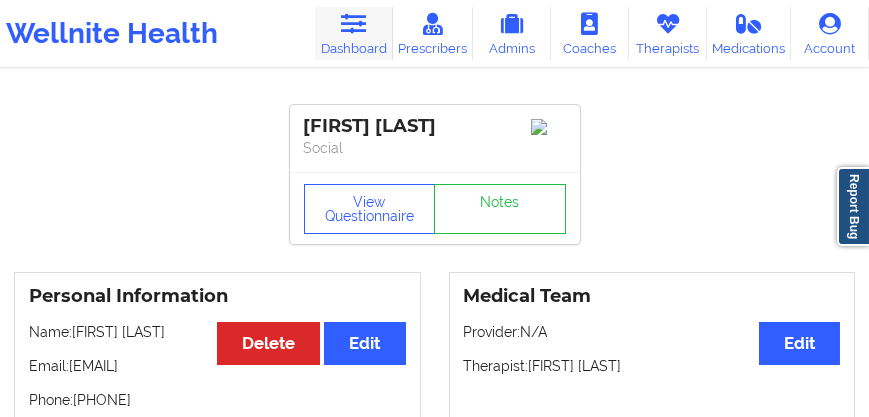 click on "Dashboard" at bounding box center [354, 33] 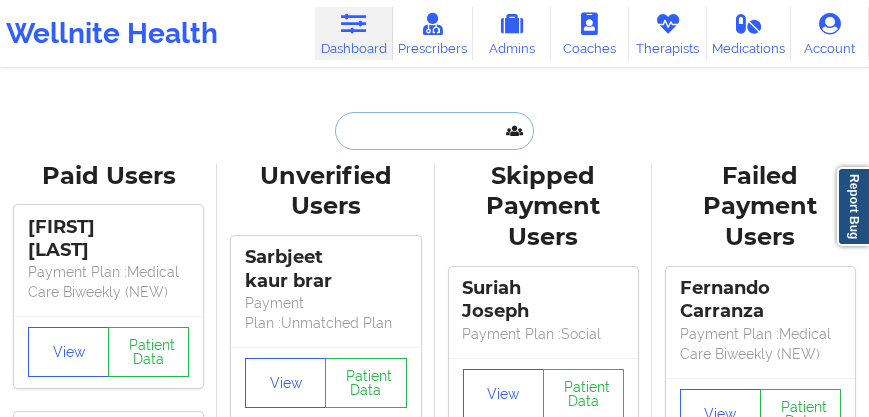 click at bounding box center (434, 131) 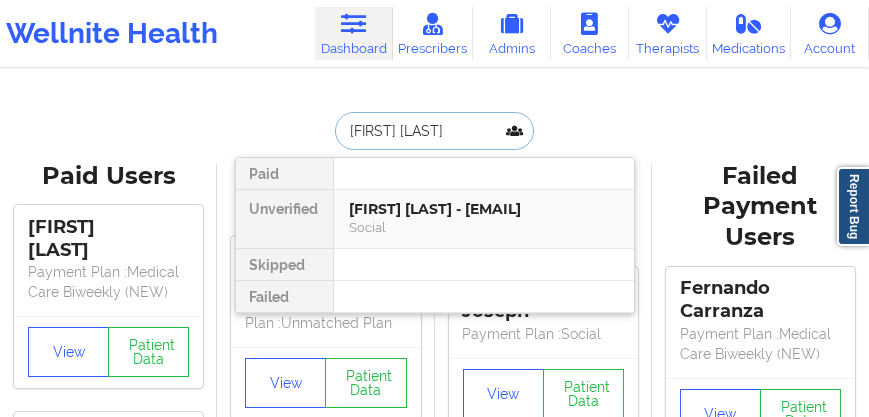 click on "[FIRST] [LAST] - [EMAIL]" at bounding box center [484, 209] 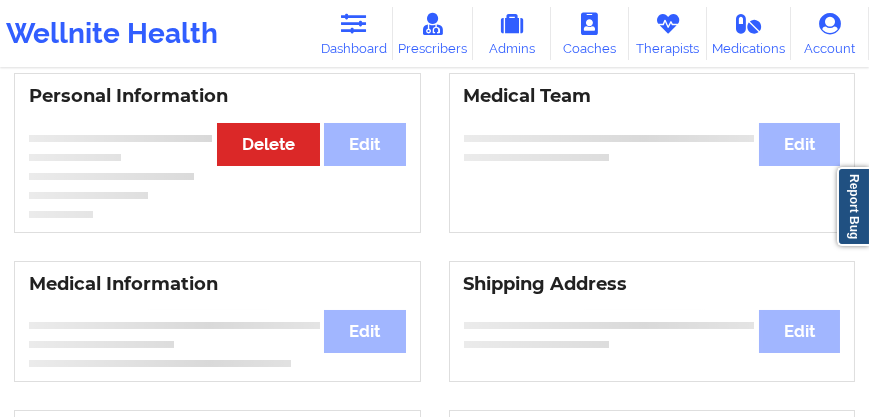 scroll, scrollTop: 206, scrollLeft: 0, axis: vertical 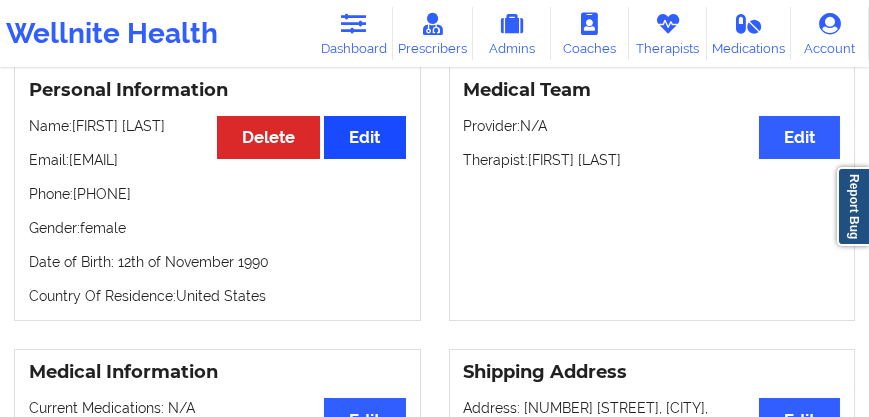 drag, startPoint x: 169, startPoint y: 198, endPoint x: 342, endPoint y: 129, distance: 186.25252 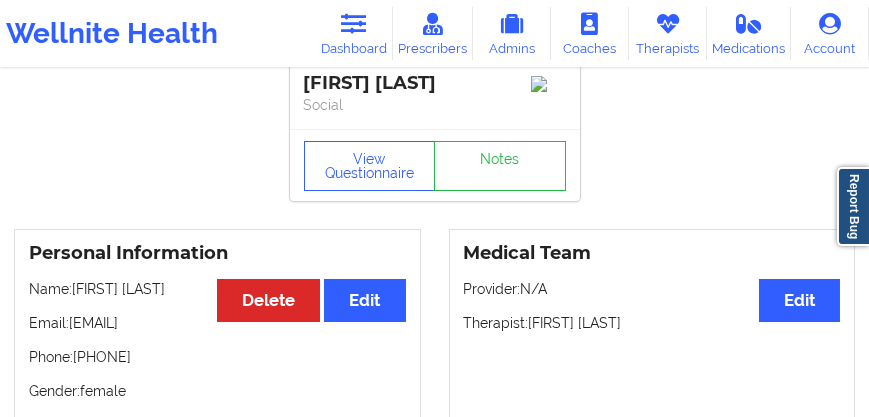 scroll, scrollTop: 0, scrollLeft: 0, axis: both 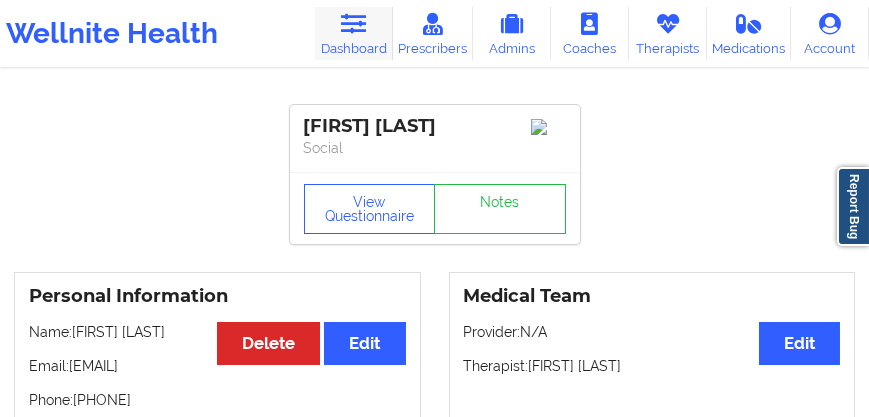 click on "Dashboard" at bounding box center [354, 33] 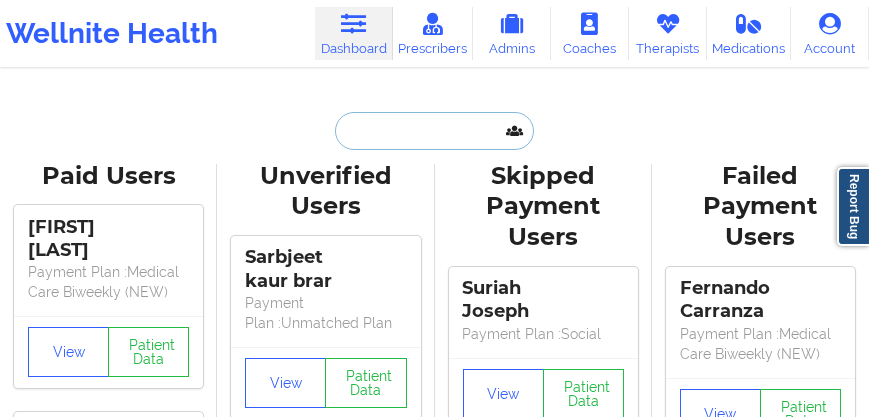 click at bounding box center [434, 131] 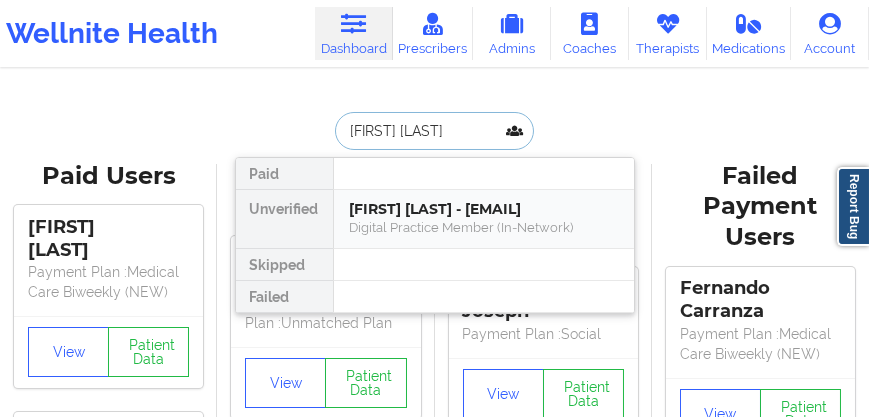 click on "[FIRST] [LAST] - [EMAIL]" at bounding box center [484, 209] 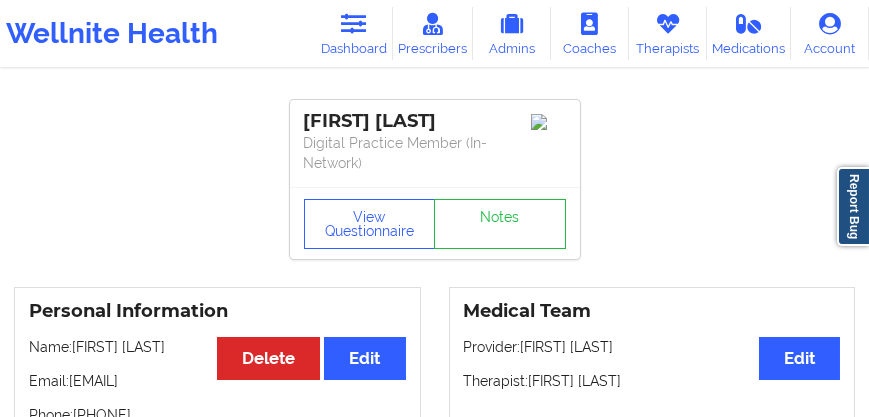 scroll, scrollTop: 0, scrollLeft: 0, axis: both 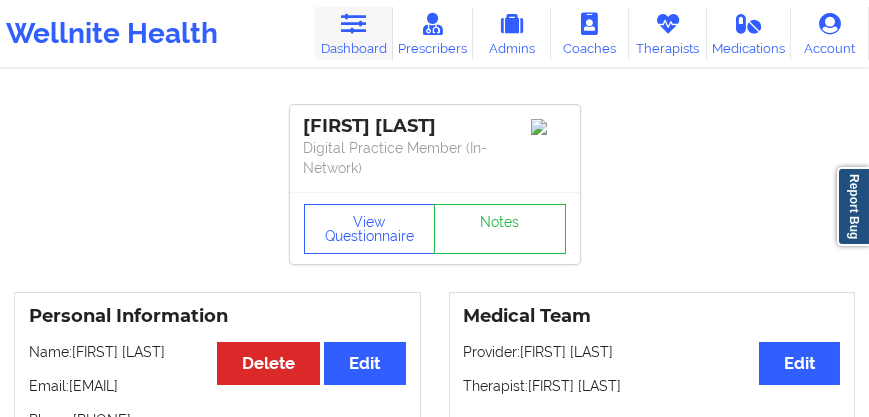 click on "Dashboard" at bounding box center [354, 33] 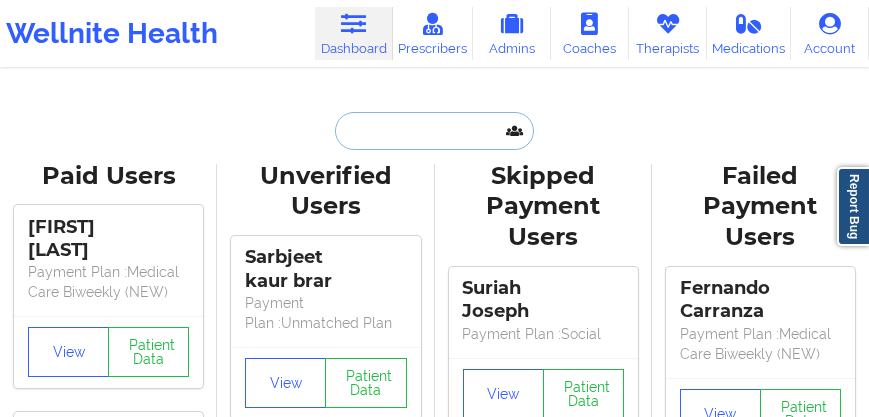 click at bounding box center (434, 131) 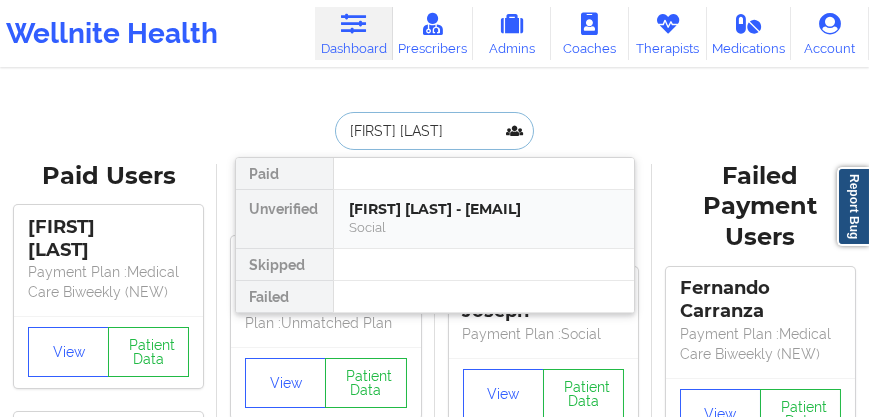 click on "[FIRST] [LAST] - [EMAIL]" at bounding box center (484, 209) 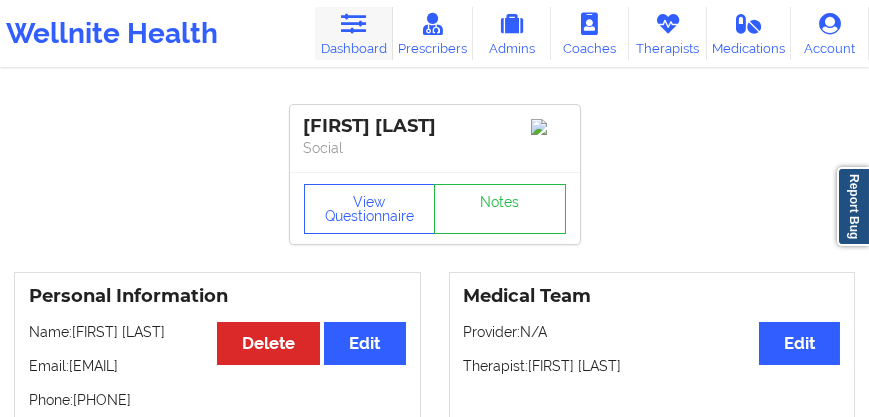 click at bounding box center (353, 24) 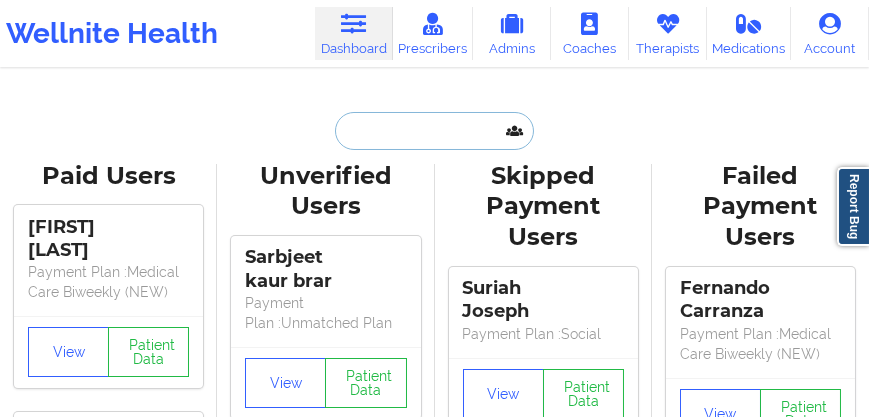 click at bounding box center [434, 131] 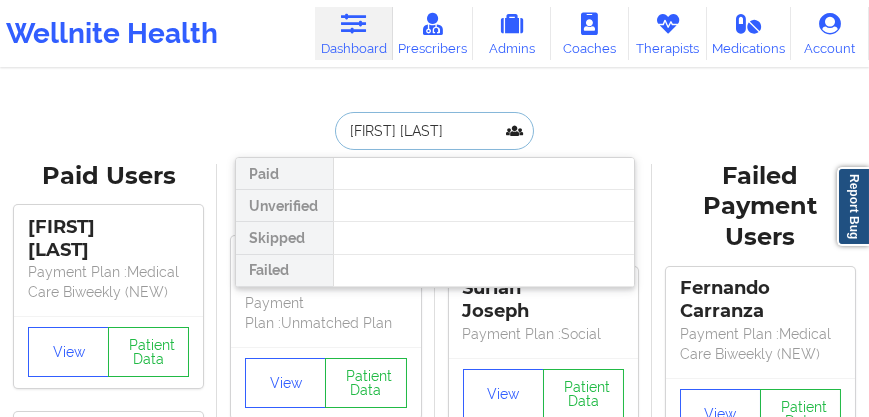 type on "[FIRST] [LAST]" 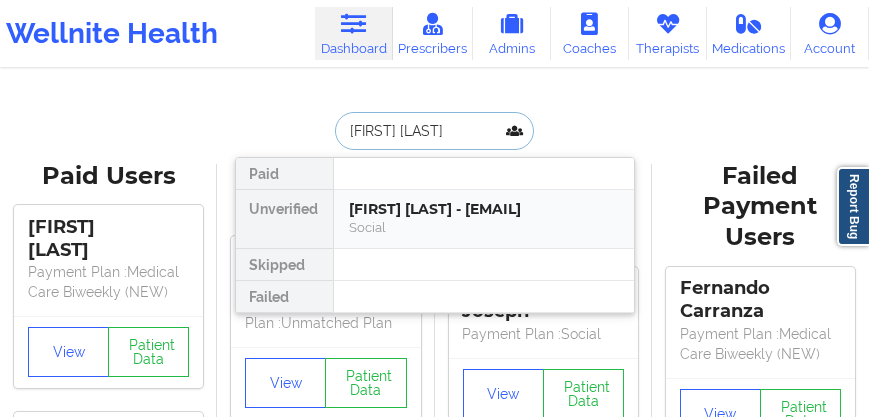 click on "[FIRST] [LAST] - [EMAIL]" at bounding box center [484, 209] 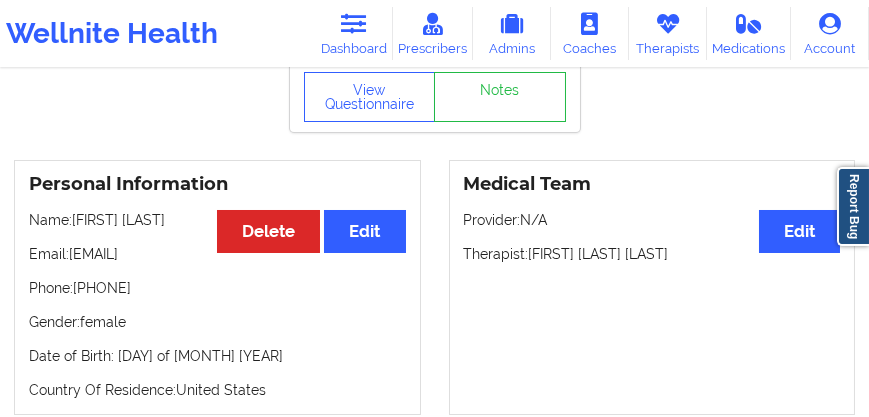 scroll, scrollTop: 57, scrollLeft: 0, axis: vertical 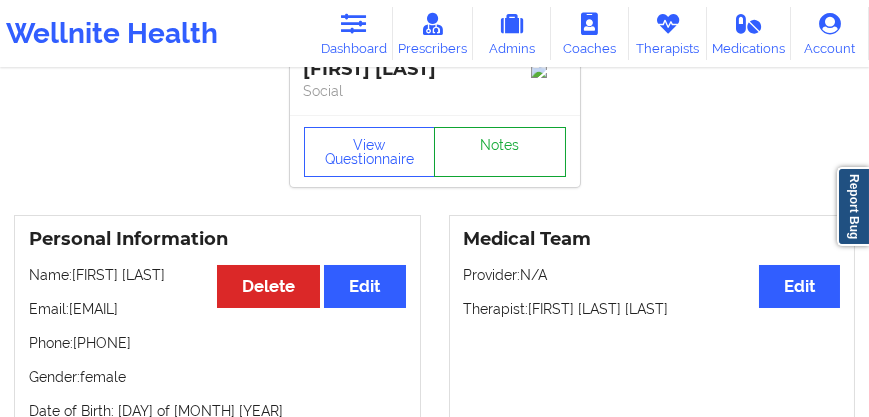 click on "Notes" at bounding box center [500, 152] 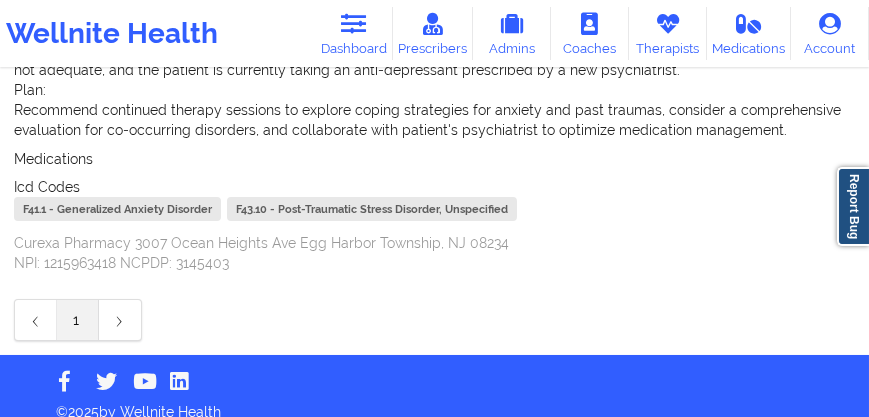 scroll, scrollTop: 724, scrollLeft: 0, axis: vertical 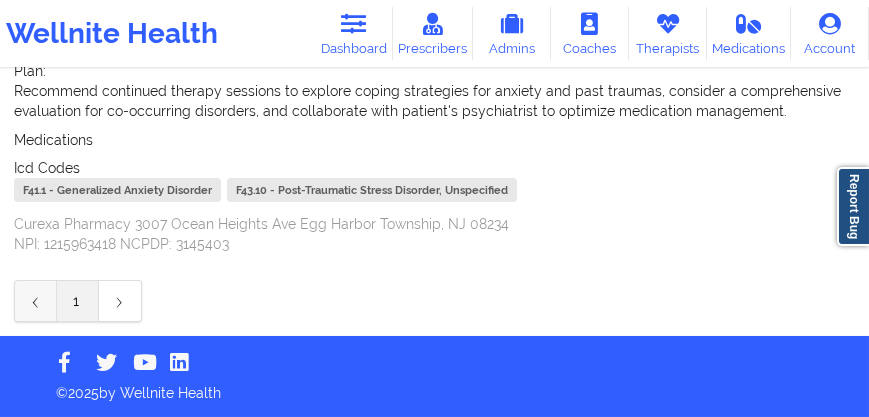 click on "⟨" at bounding box center [36, 301] 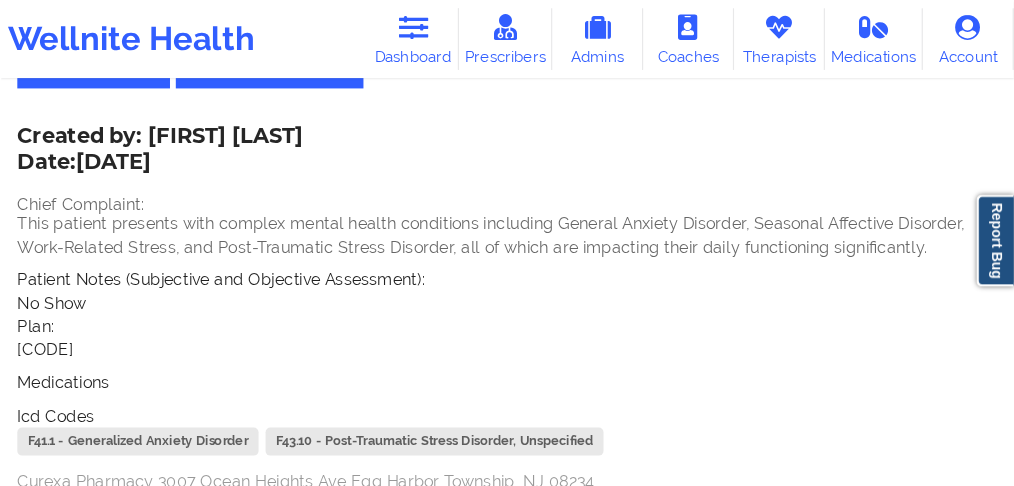 scroll, scrollTop: 0, scrollLeft: 0, axis: both 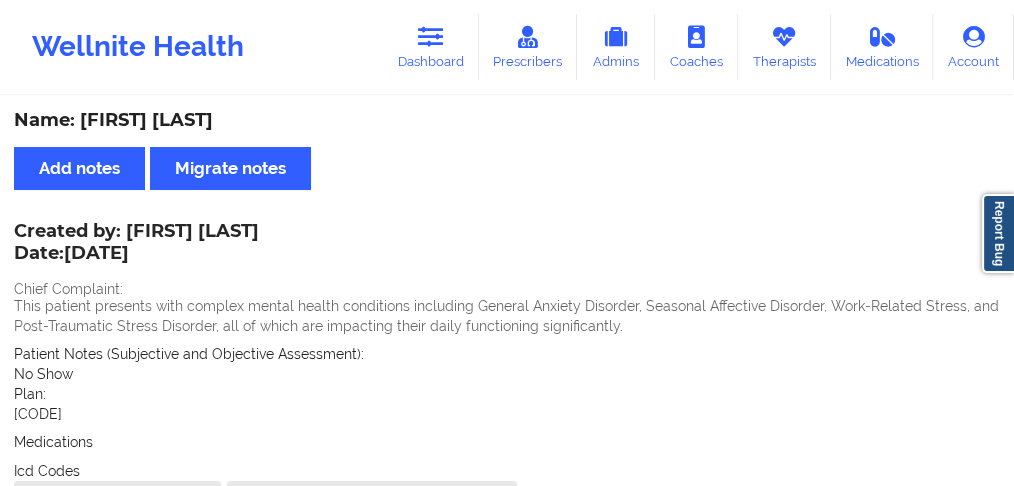 drag, startPoint x: 0, startPoint y: 350, endPoint x: 94, endPoint y: 339, distance: 94.641426 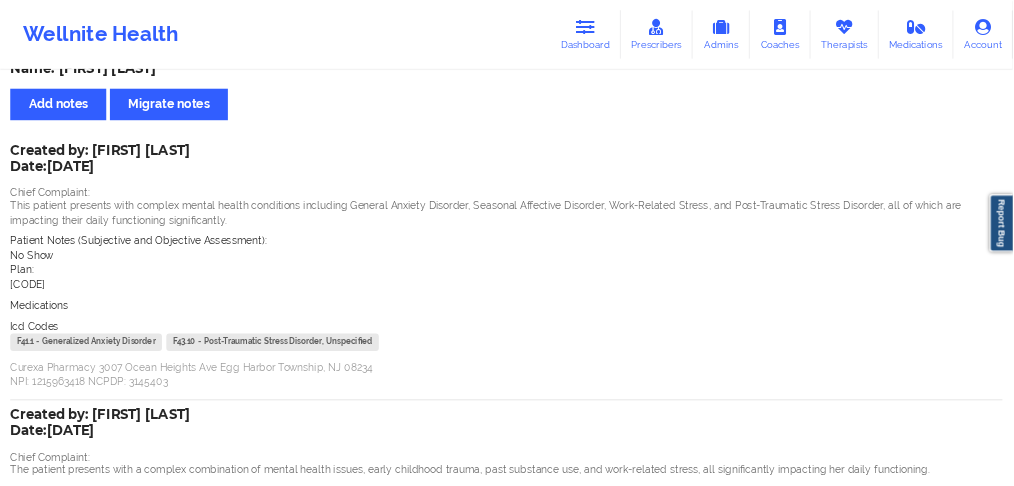scroll, scrollTop: 0, scrollLeft: 0, axis: both 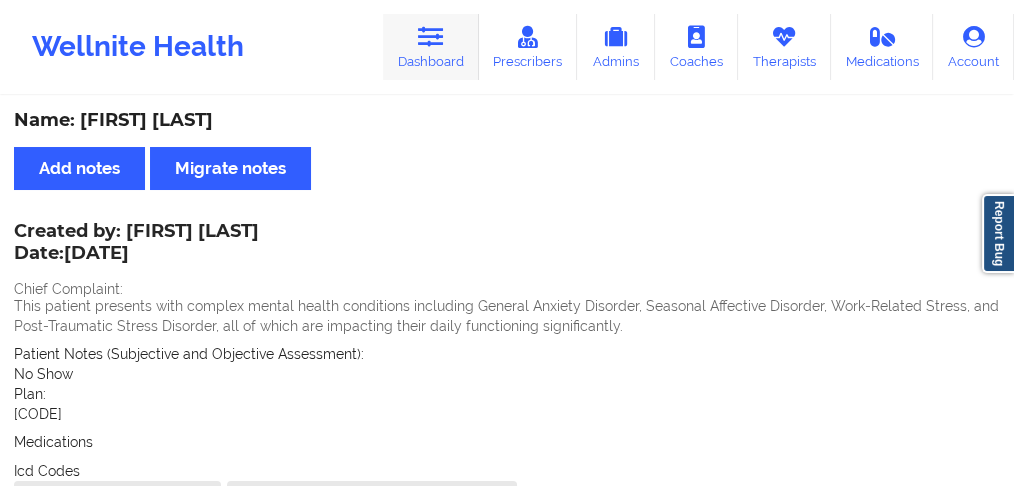 click on "Dashboard" at bounding box center (431, 47) 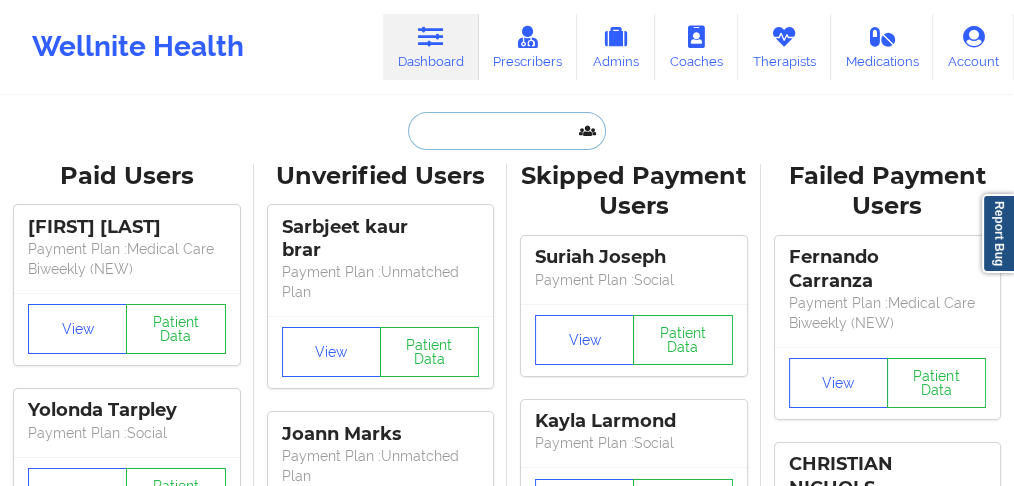 click at bounding box center [507, 131] 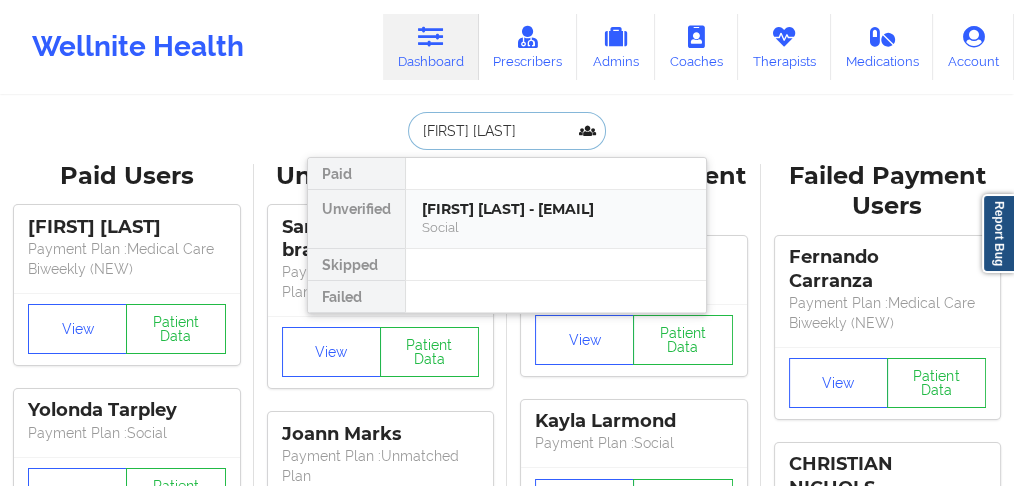 click on "[FIRST] [LAST] - [EMAIL]" at bounding box center (556, 209) 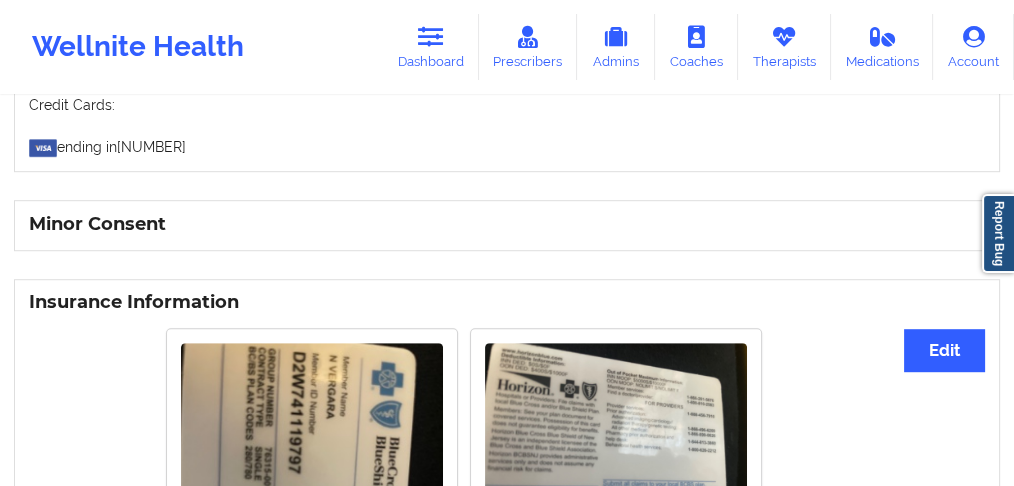scroll, scrollTop: 1400, scrollLeft: 0, axis: vertical 